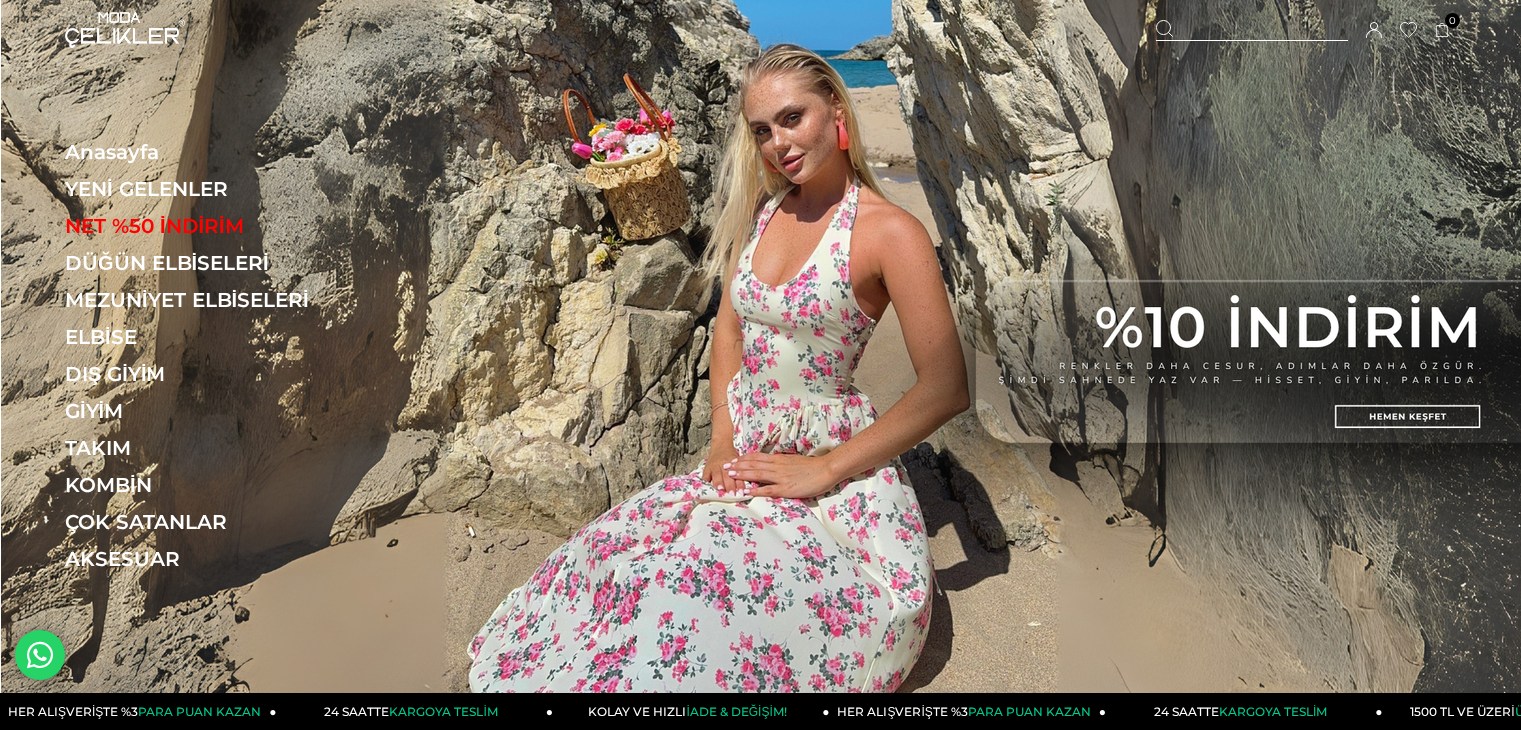 scroll, scrollTop: 0, scrollLeft: 0, axis: both 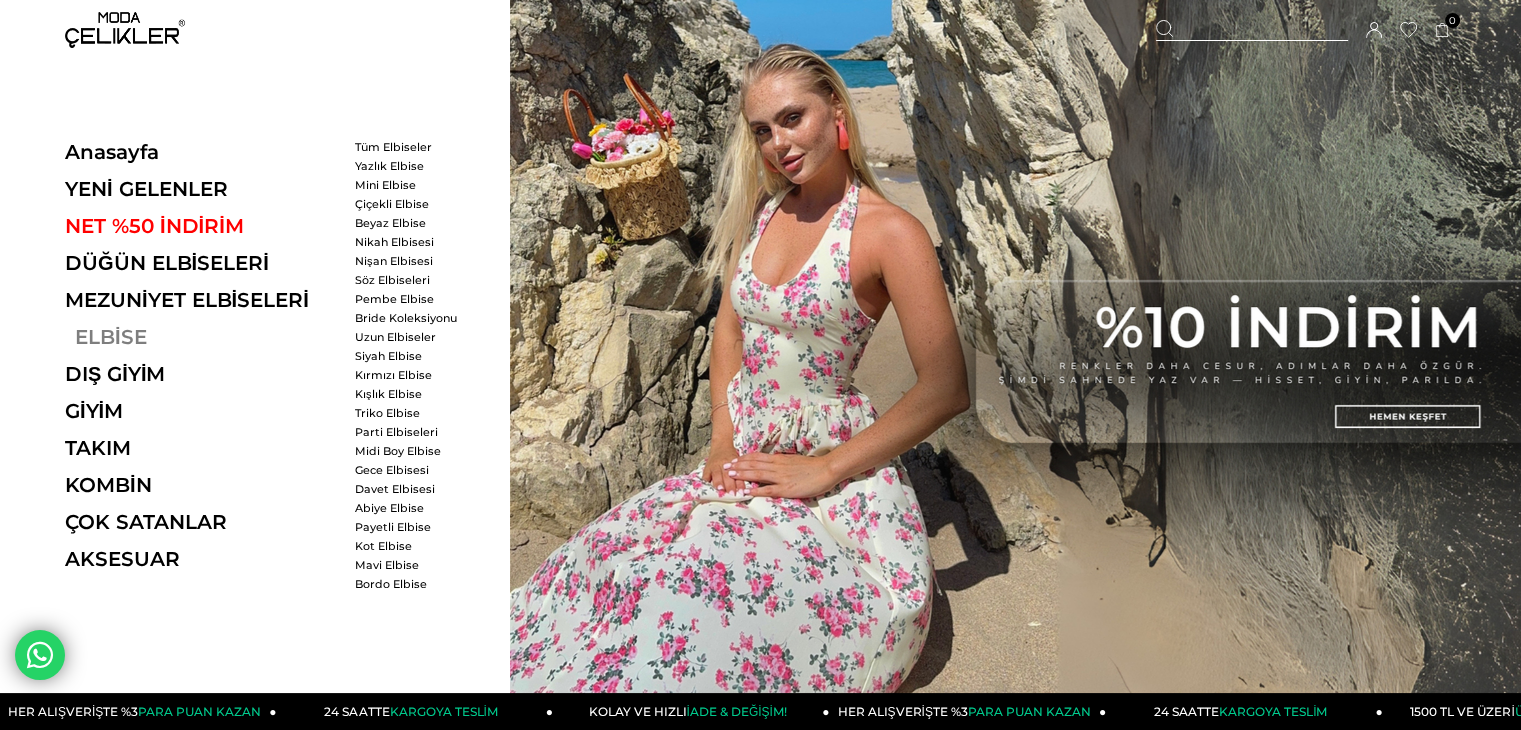 click on "ELBİSE" at bounding box center [202, 337] 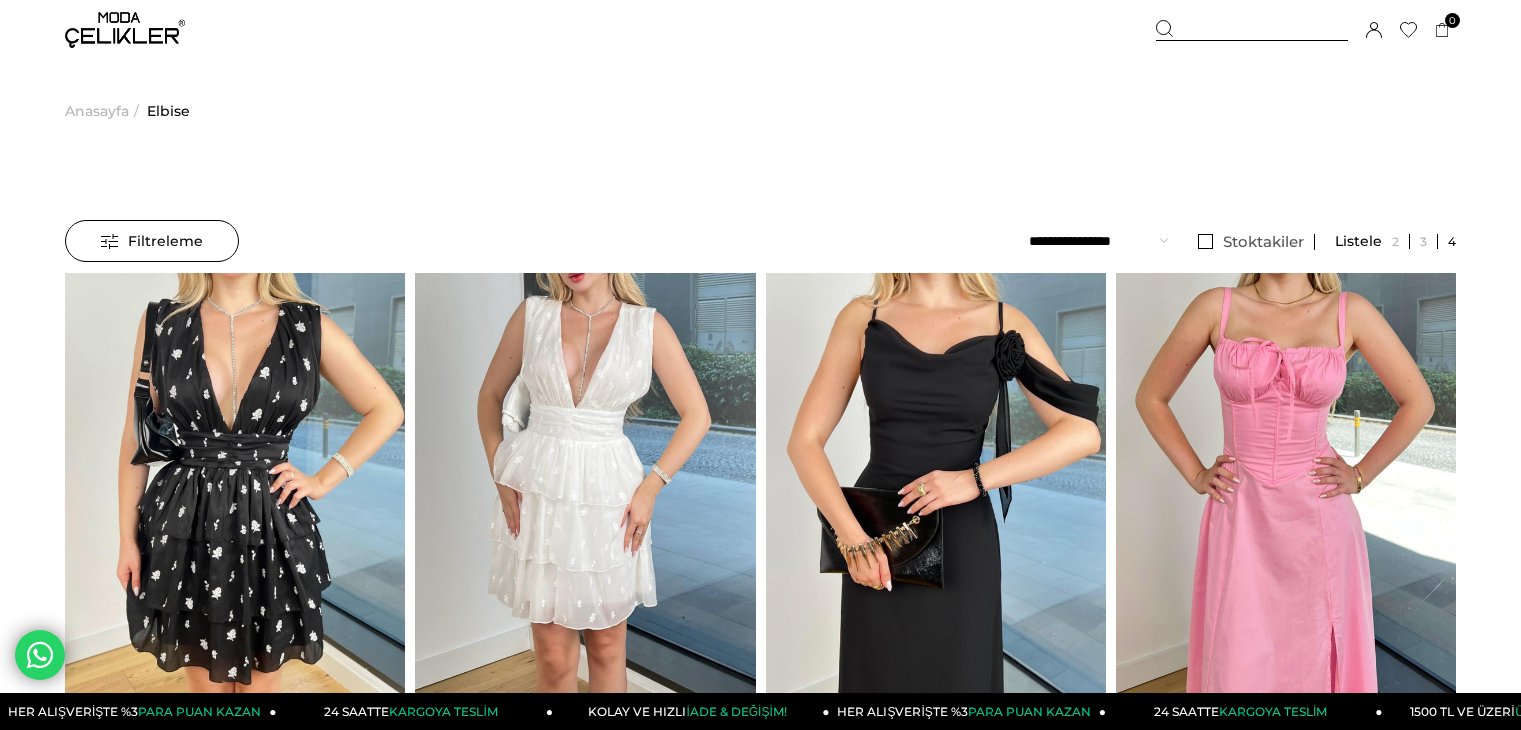 scroll, scrollTop: 0, scrollLeft: 0, axis: both 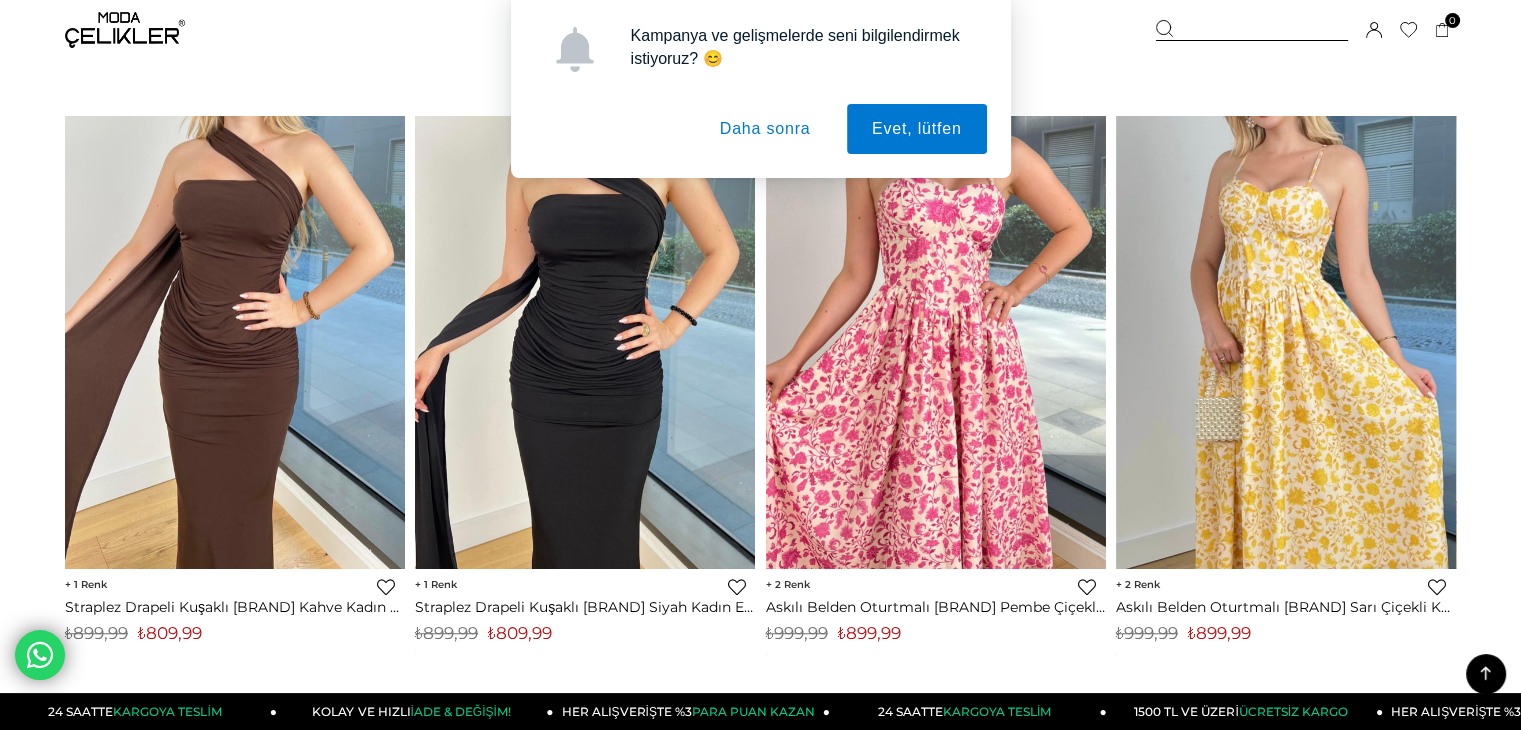 click on "Daha sonra" at bounding box center (765, 129) 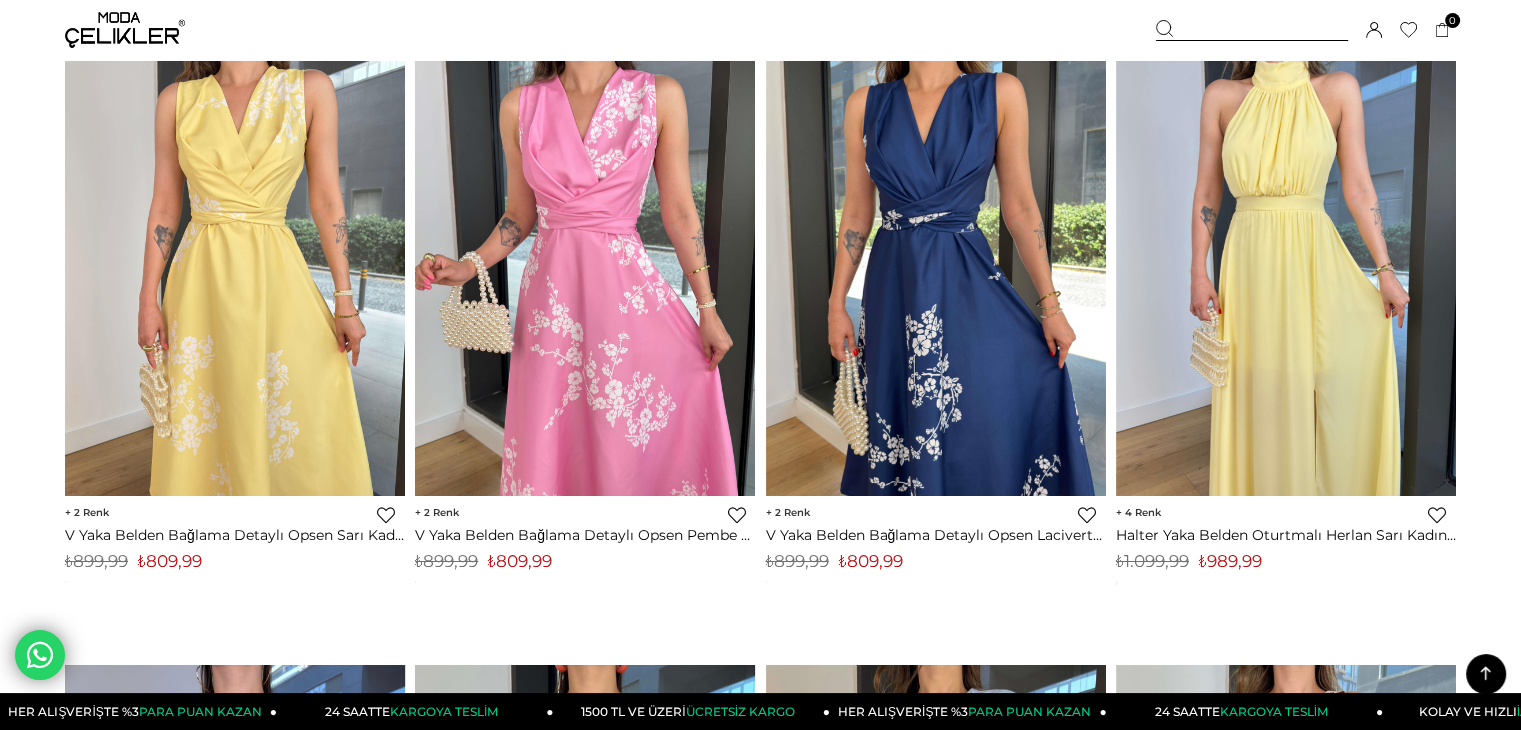 scroll, scrollTop: 7070, scrollLeft: 0, axis: vertical 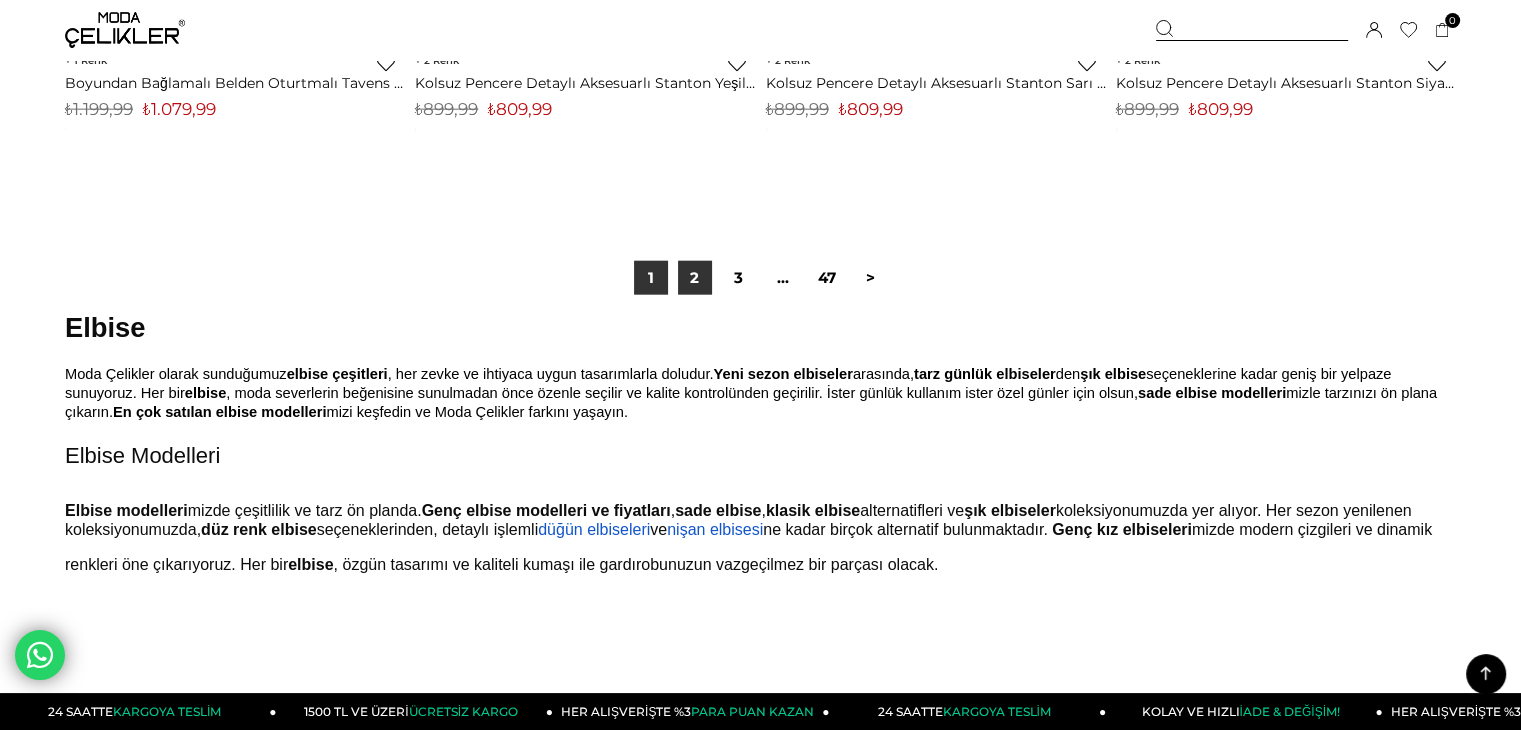 click on "2" at bounding box center (695, 278) 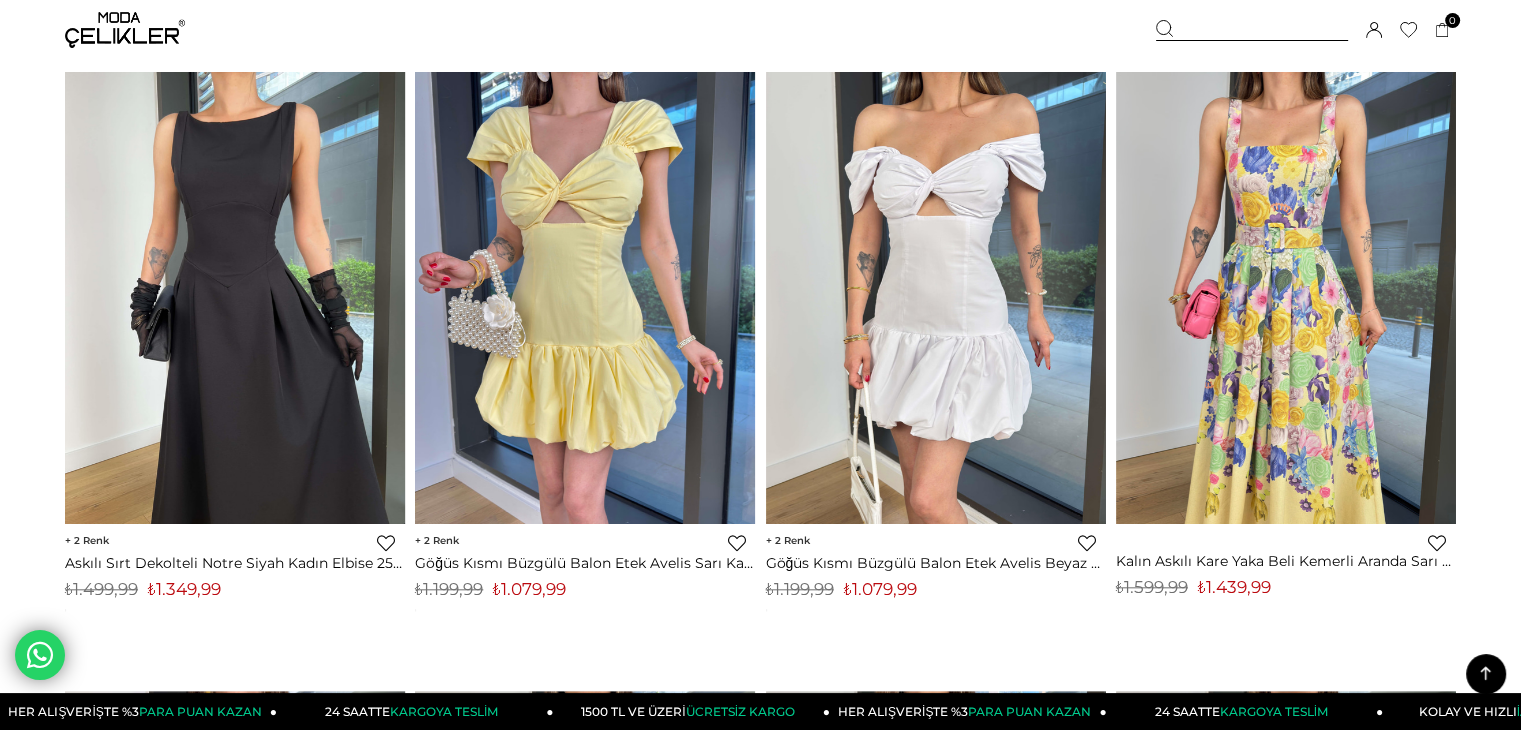 scroll, scrollTop: 9520, scrollLeft: 0, axis: vertical 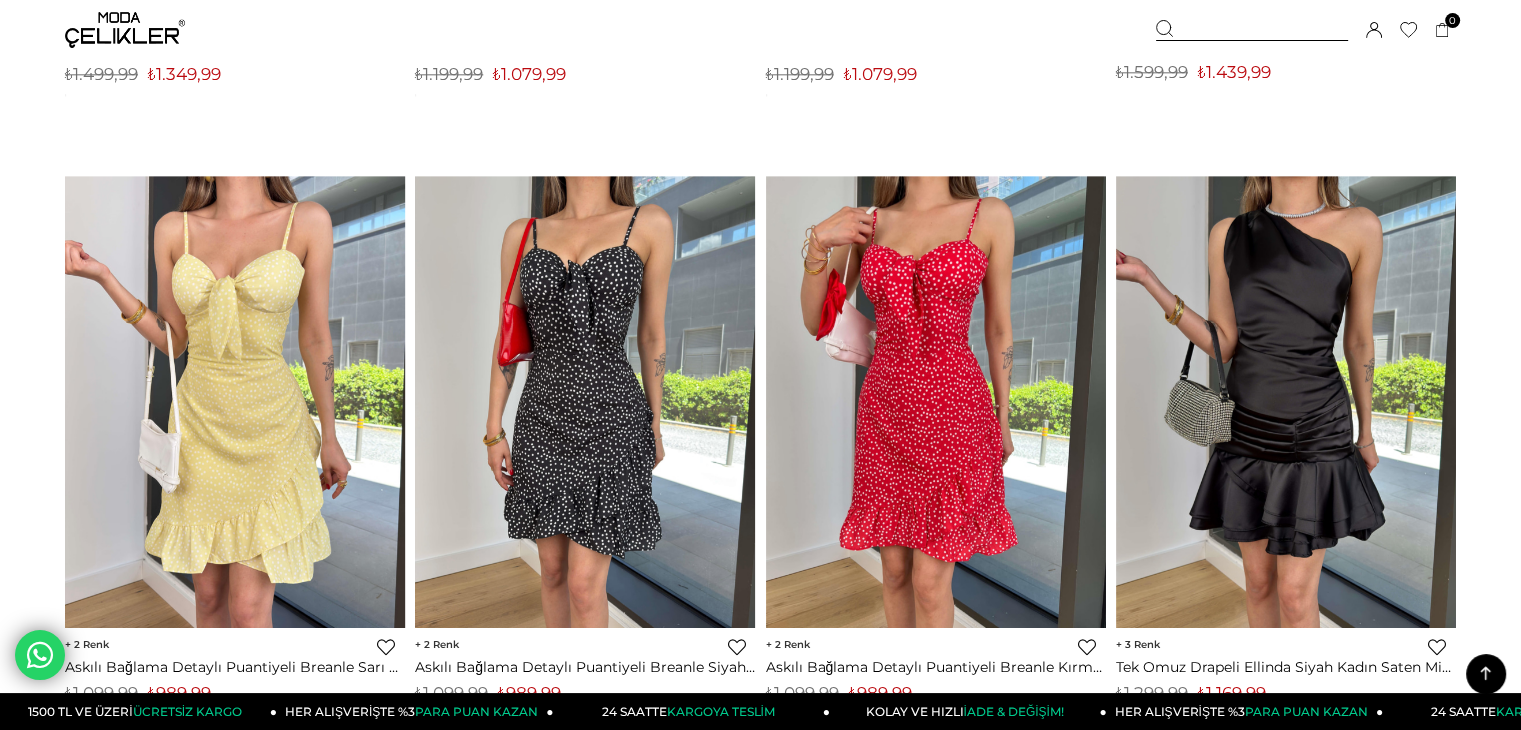 click on "‹ ›
2
Favorilere Ekle
Moda Celikler
Kolsuz Pencere Detaylı Aksesuarlı Stanton Siyah Kadın Elbise 25Y455
₺809,99
*" at bounding box center [760, -3547] 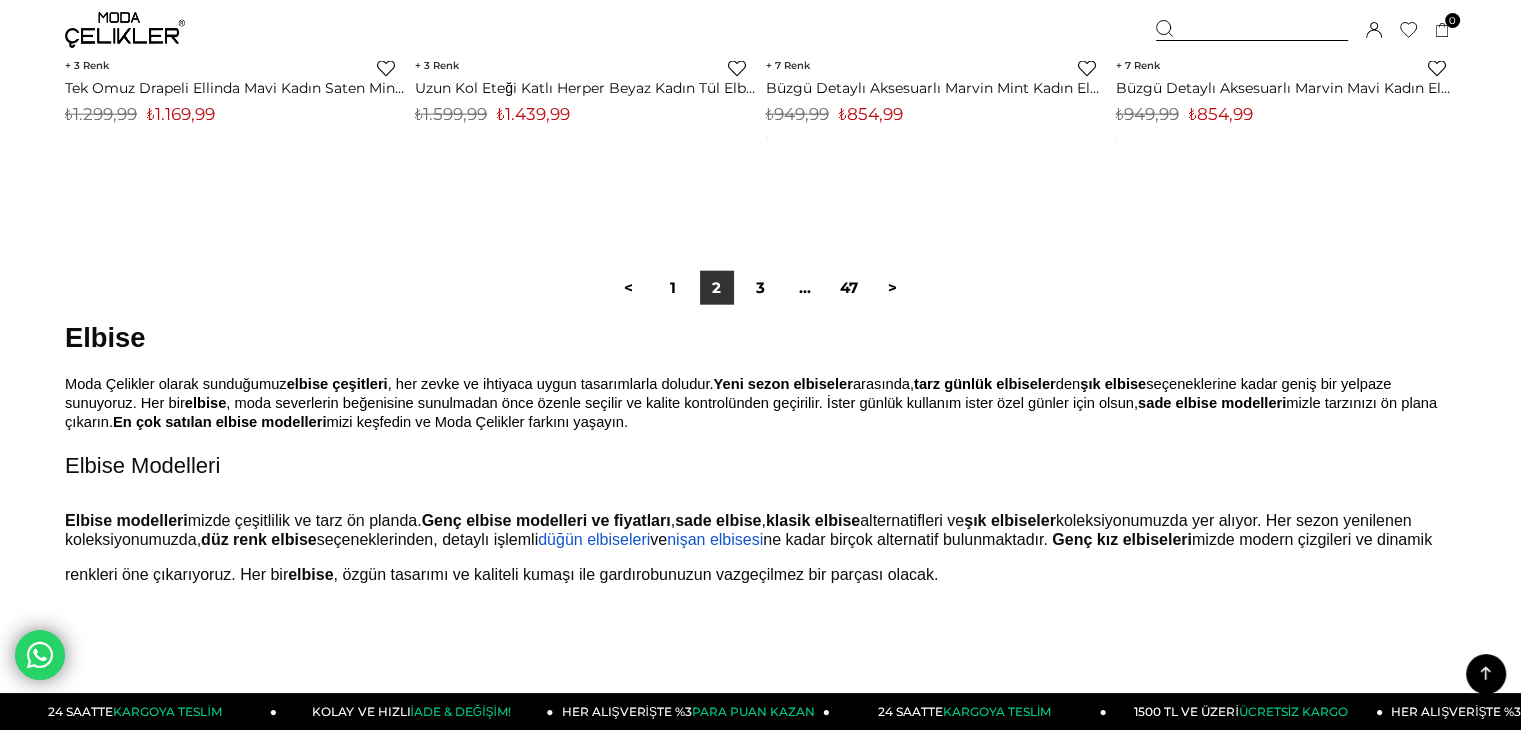 scroll, scrollTop: 12480, scrollLeft: 0, axis: vertical 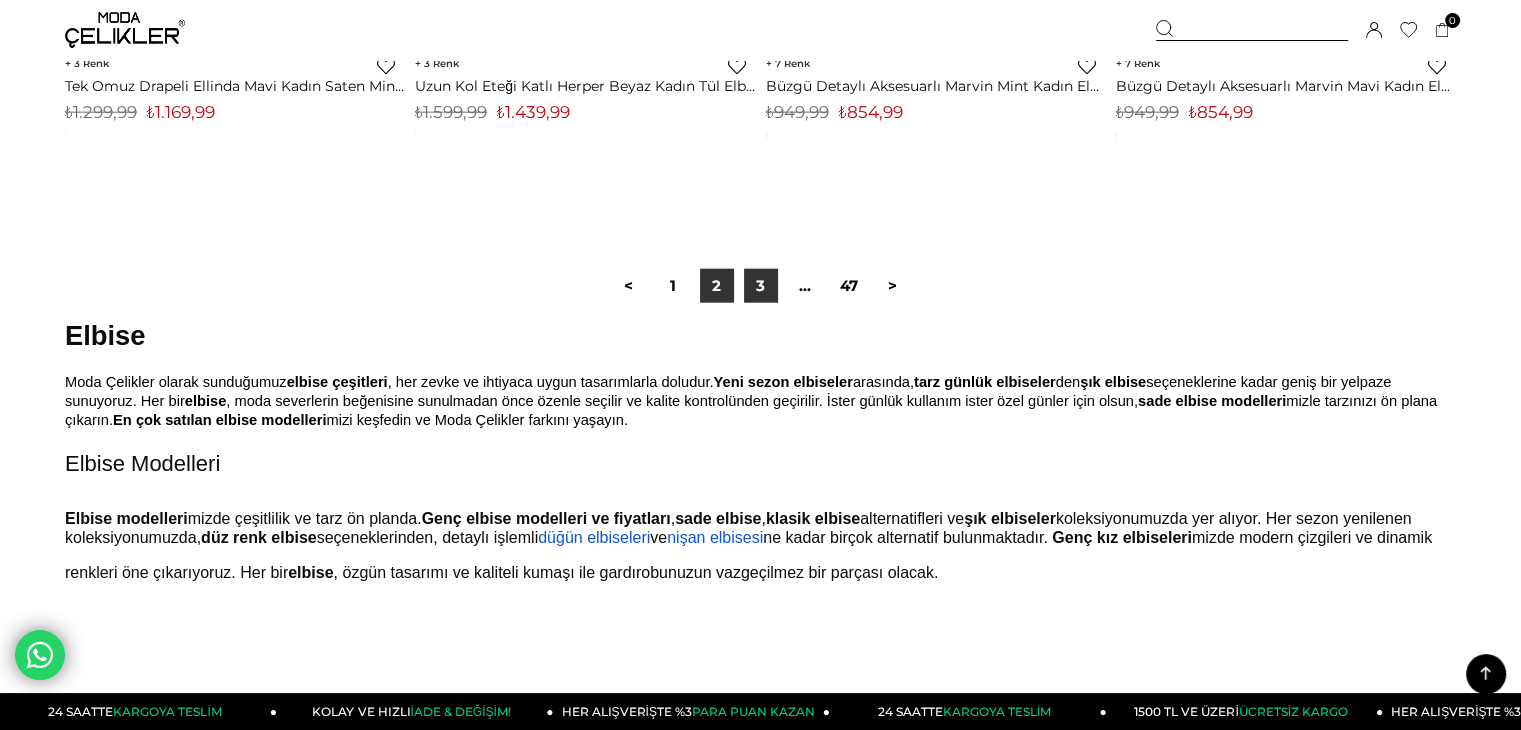 click on "3" at bounding box center (761, 286) 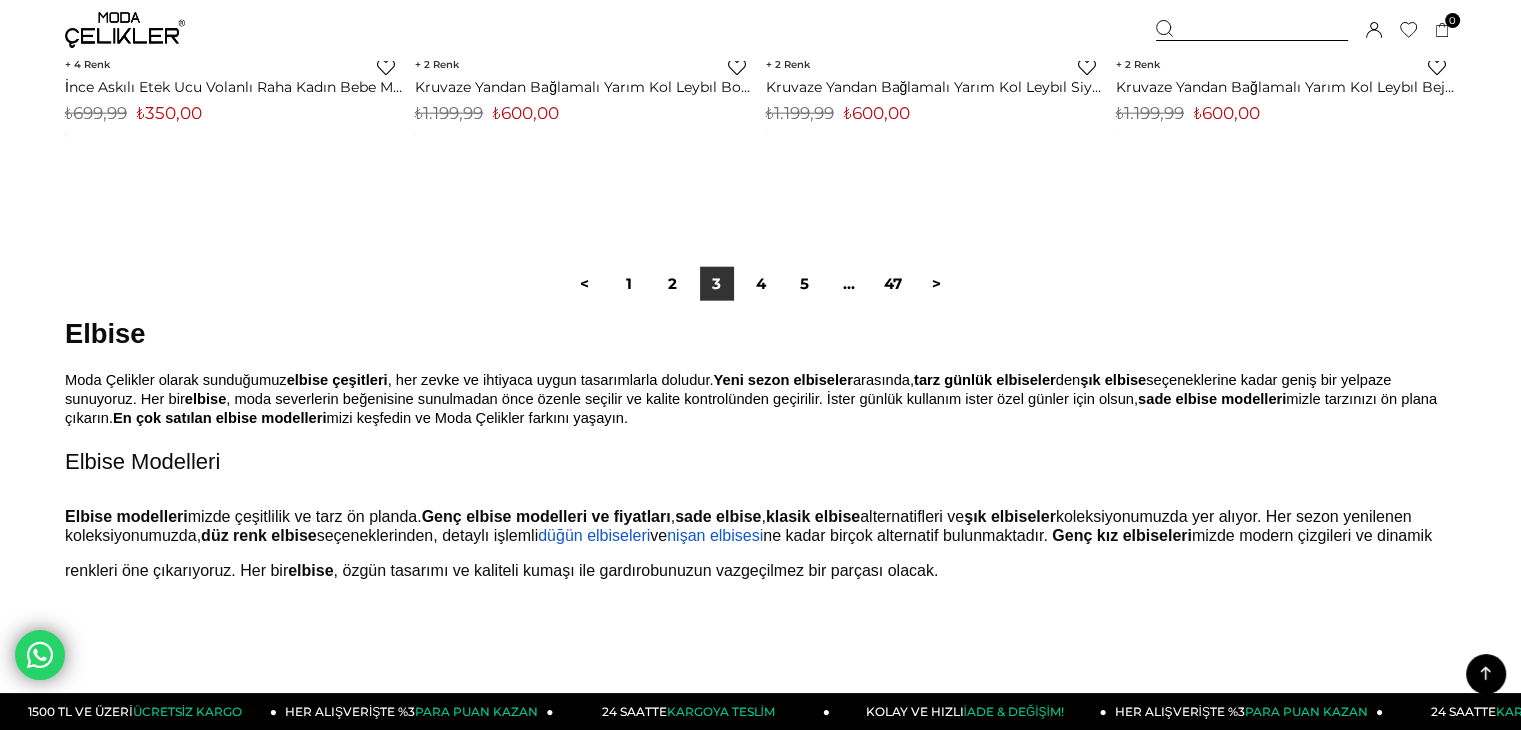 scroll, scrollTop: 12520, scrollLeft: 0, axis: vertical 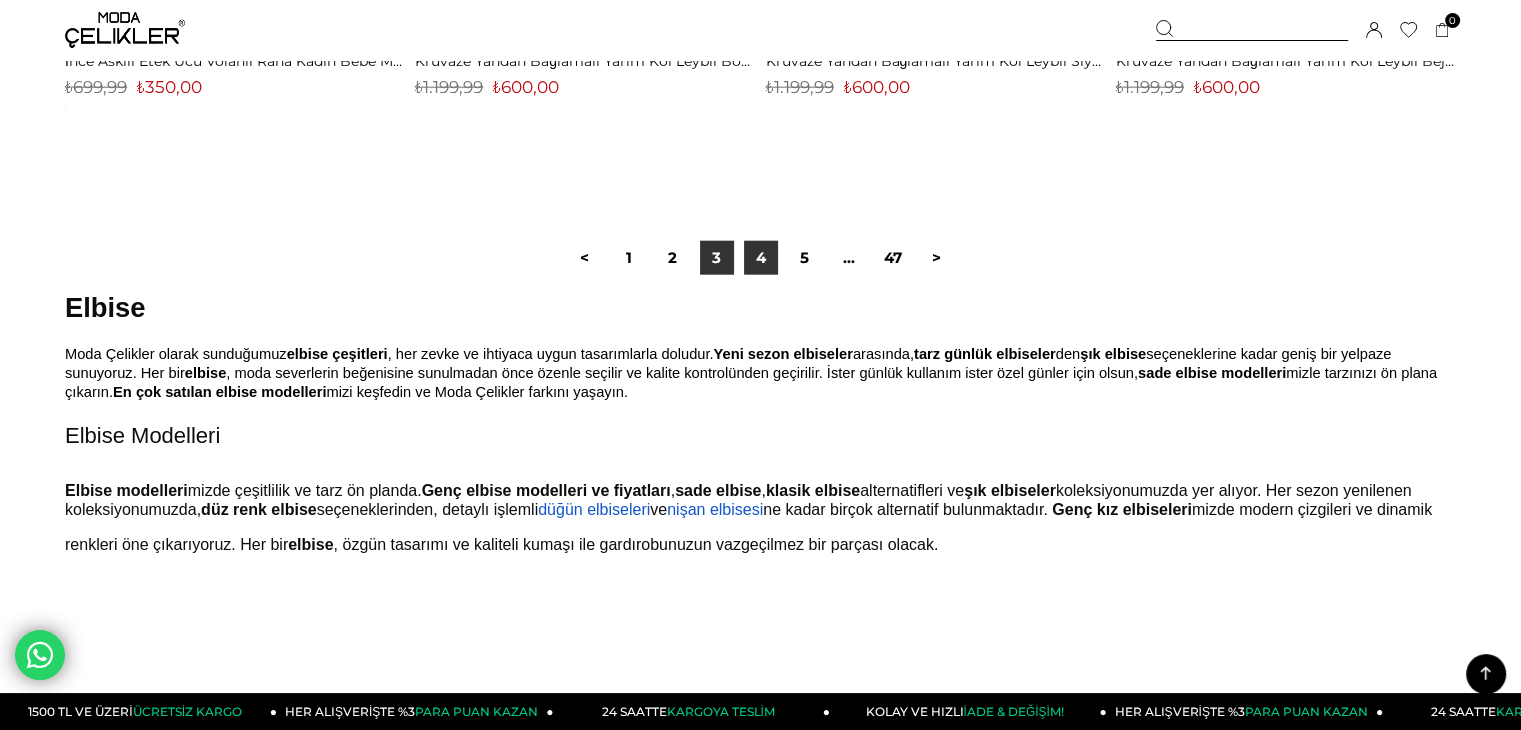 click on "4" at bounding box center [761, 258] 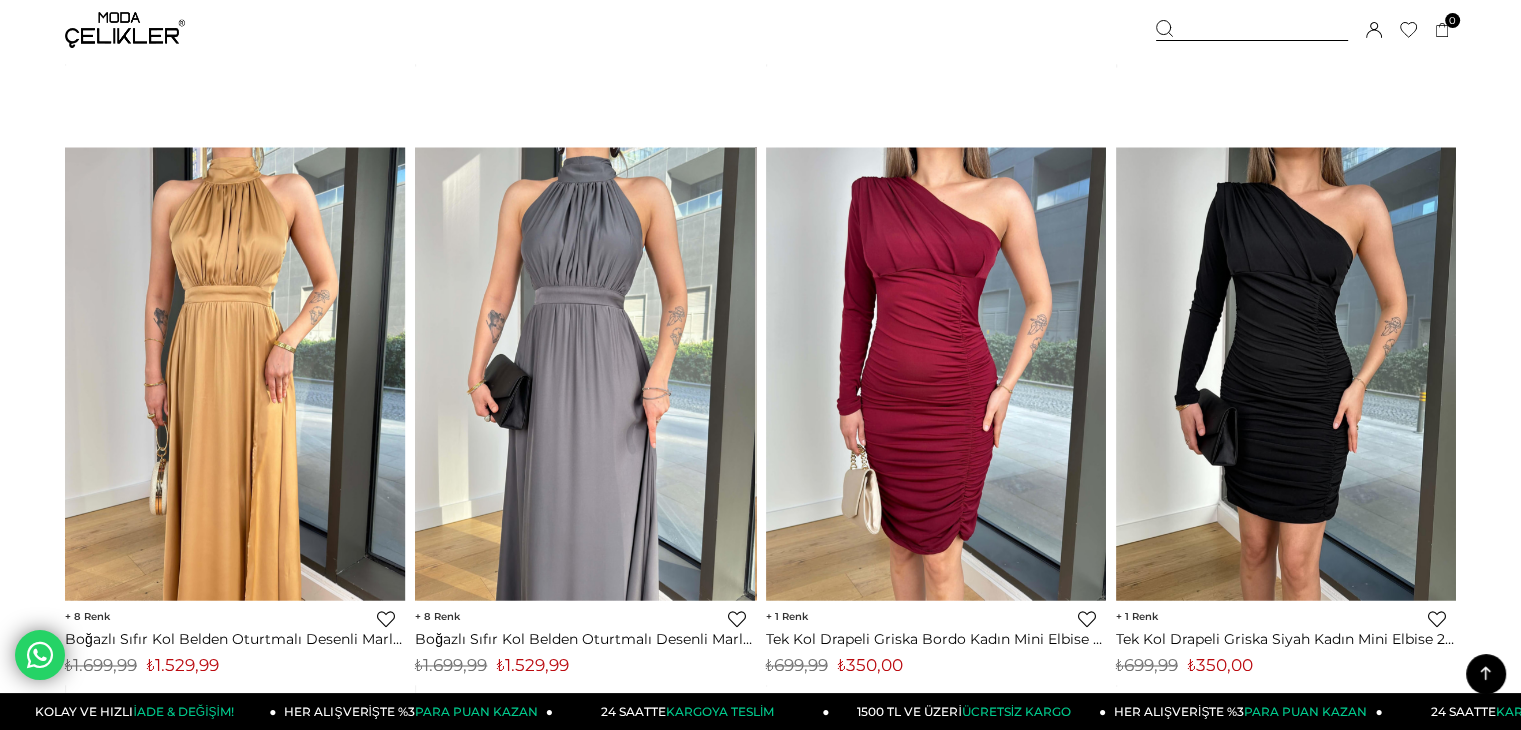 scroll, scrollTop: 10680, scrollLeft: 0, axis: vertical 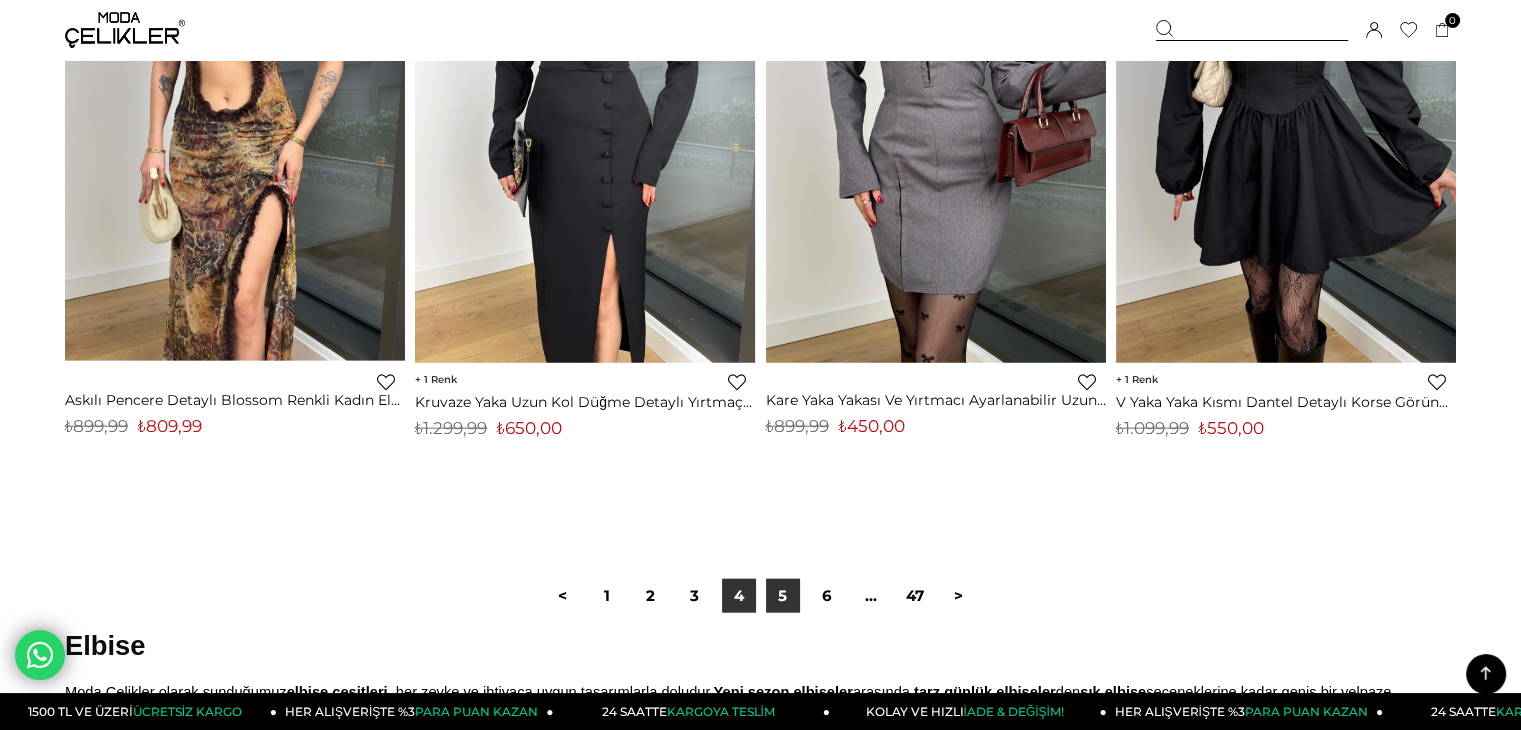 click on "5" at bounding box center [783, 596] 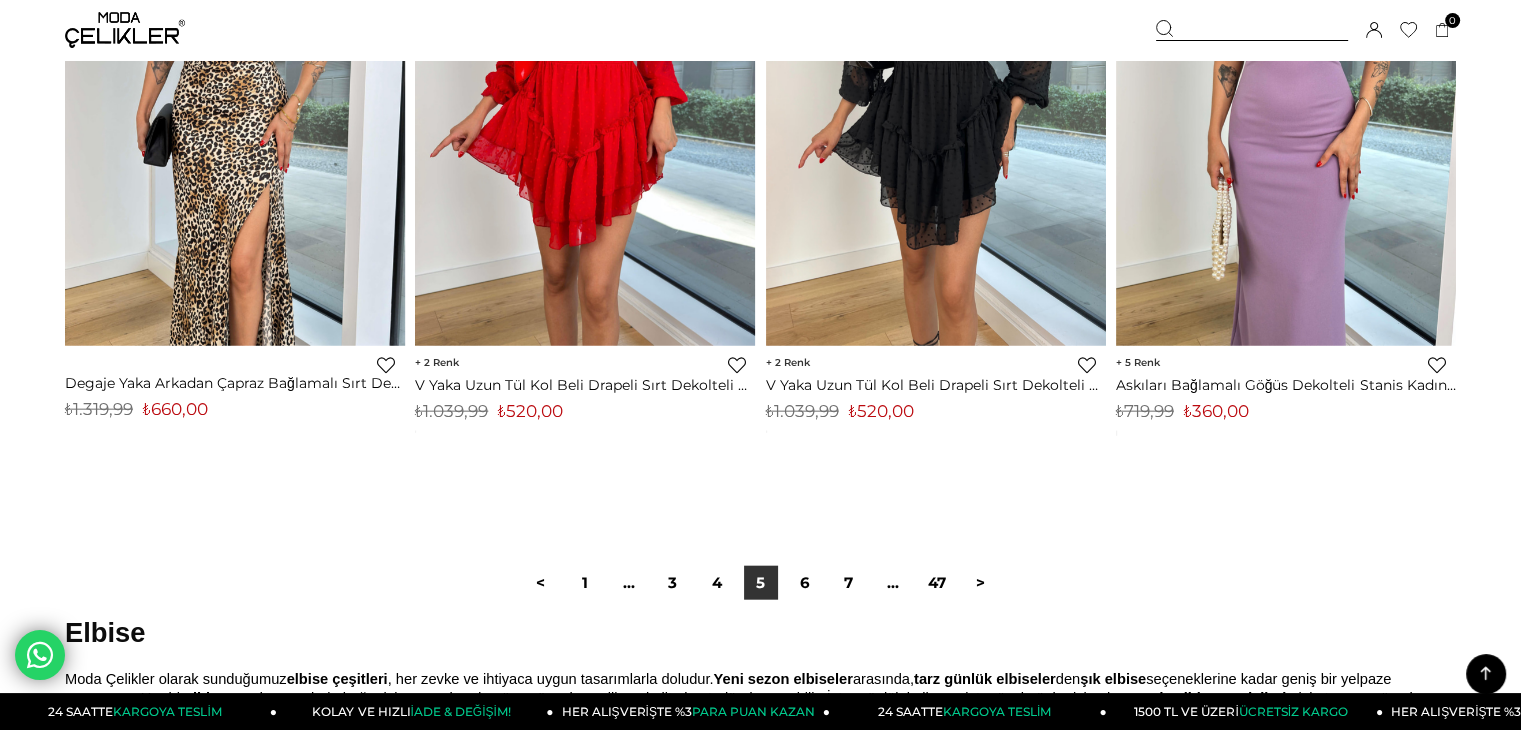 scroll, scrollTop: 12220, scrollLeft: 0, axis: vertical 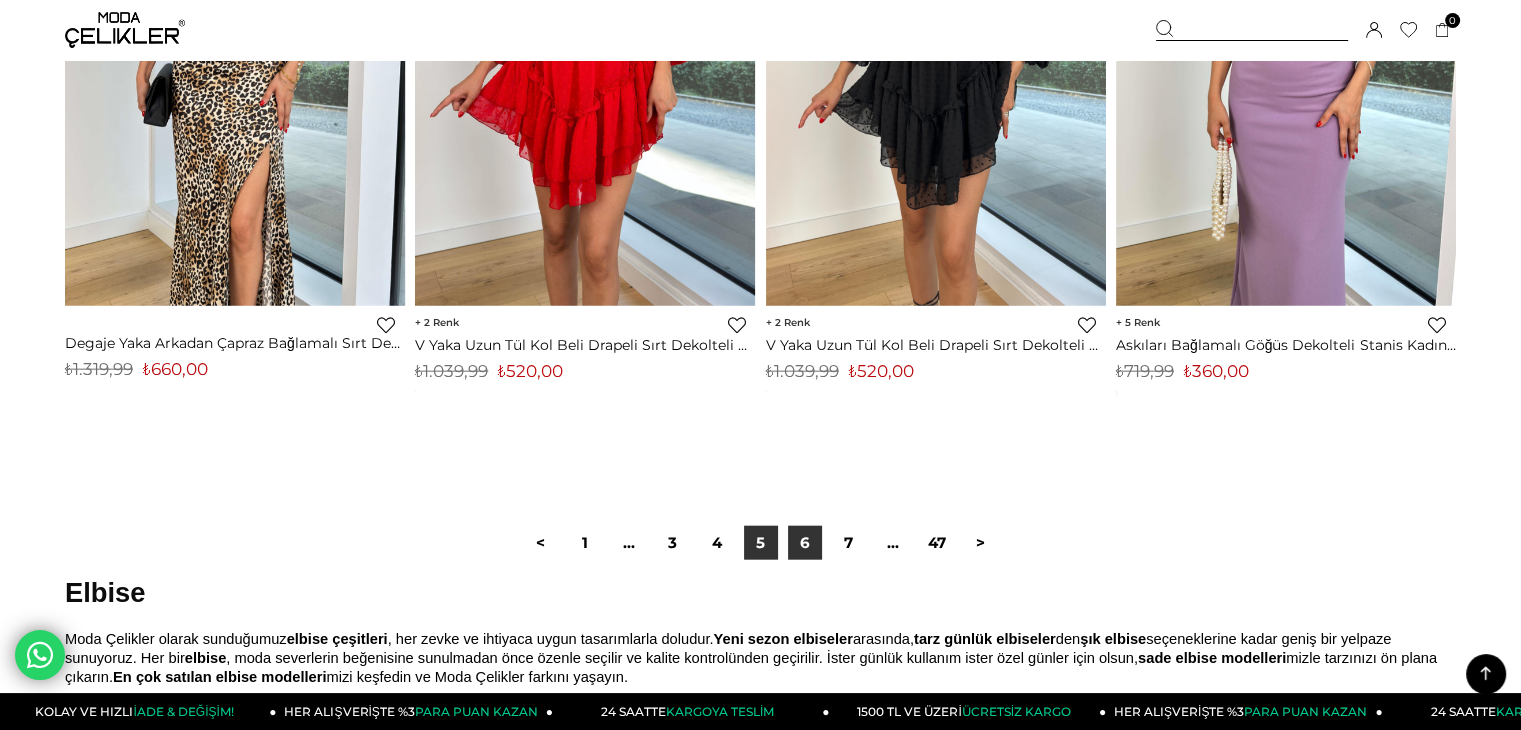 click on "6" at bounding box center [805, 543] 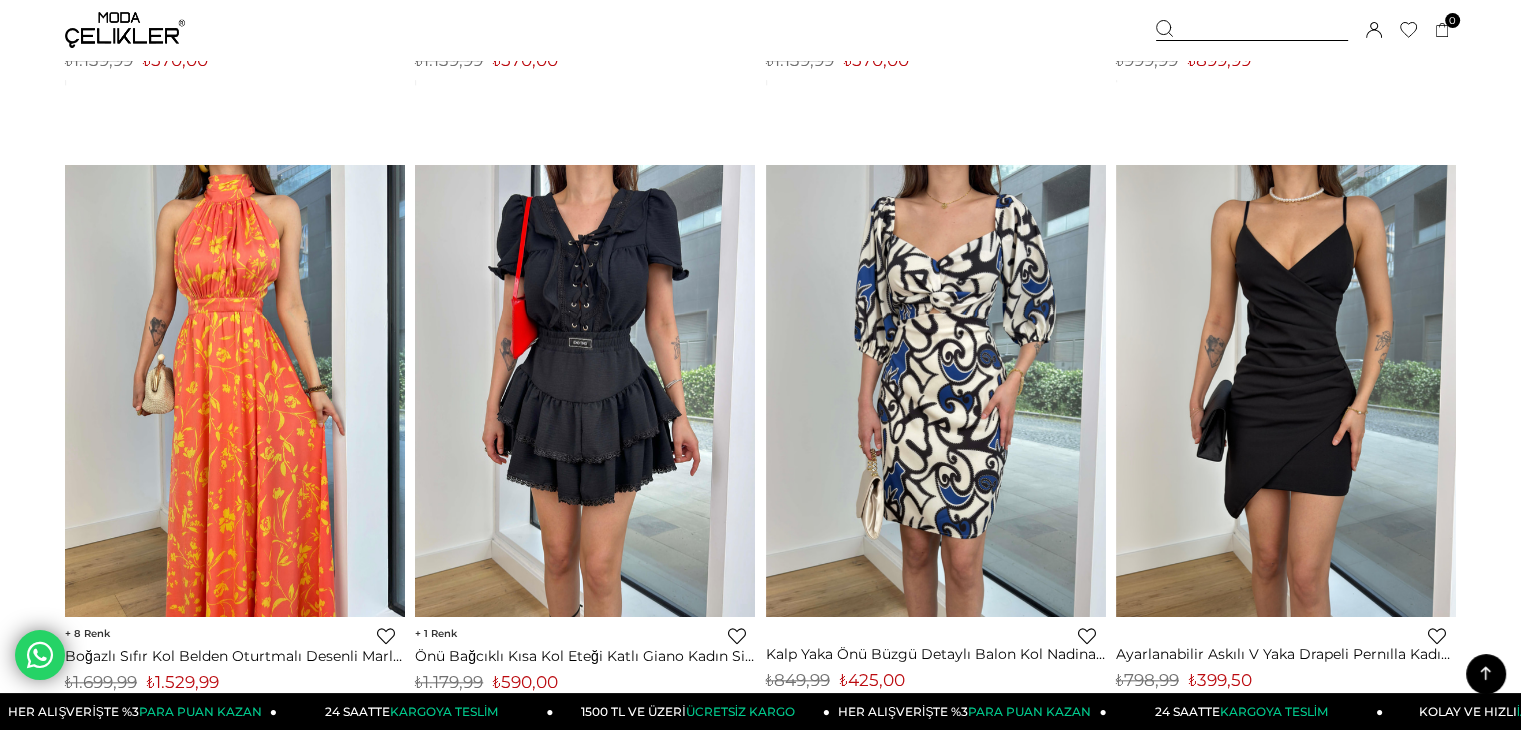 scroll, scrollTop: 9520, scrollLeft: 0, axis: vertical 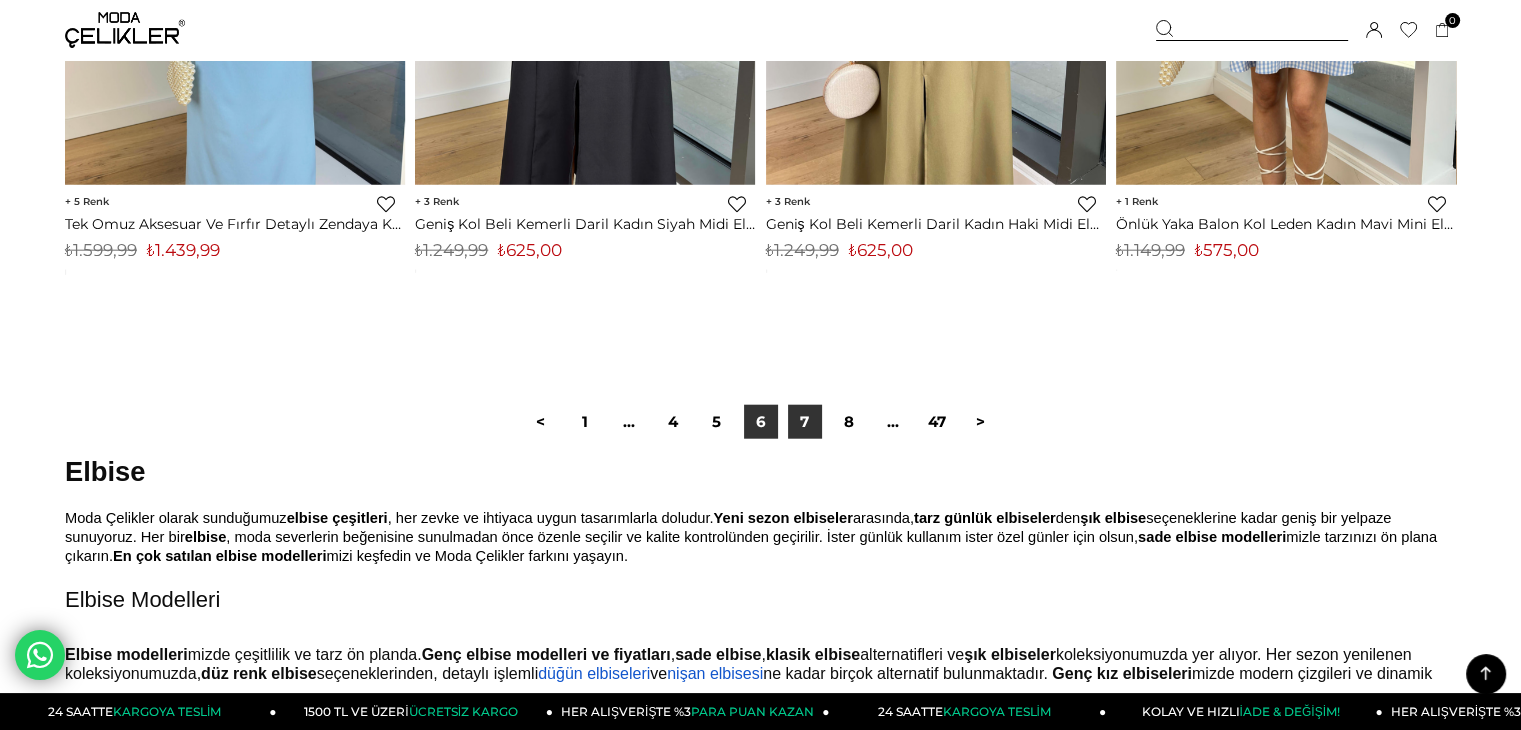 click on "7" at bounding box center (805, 422) 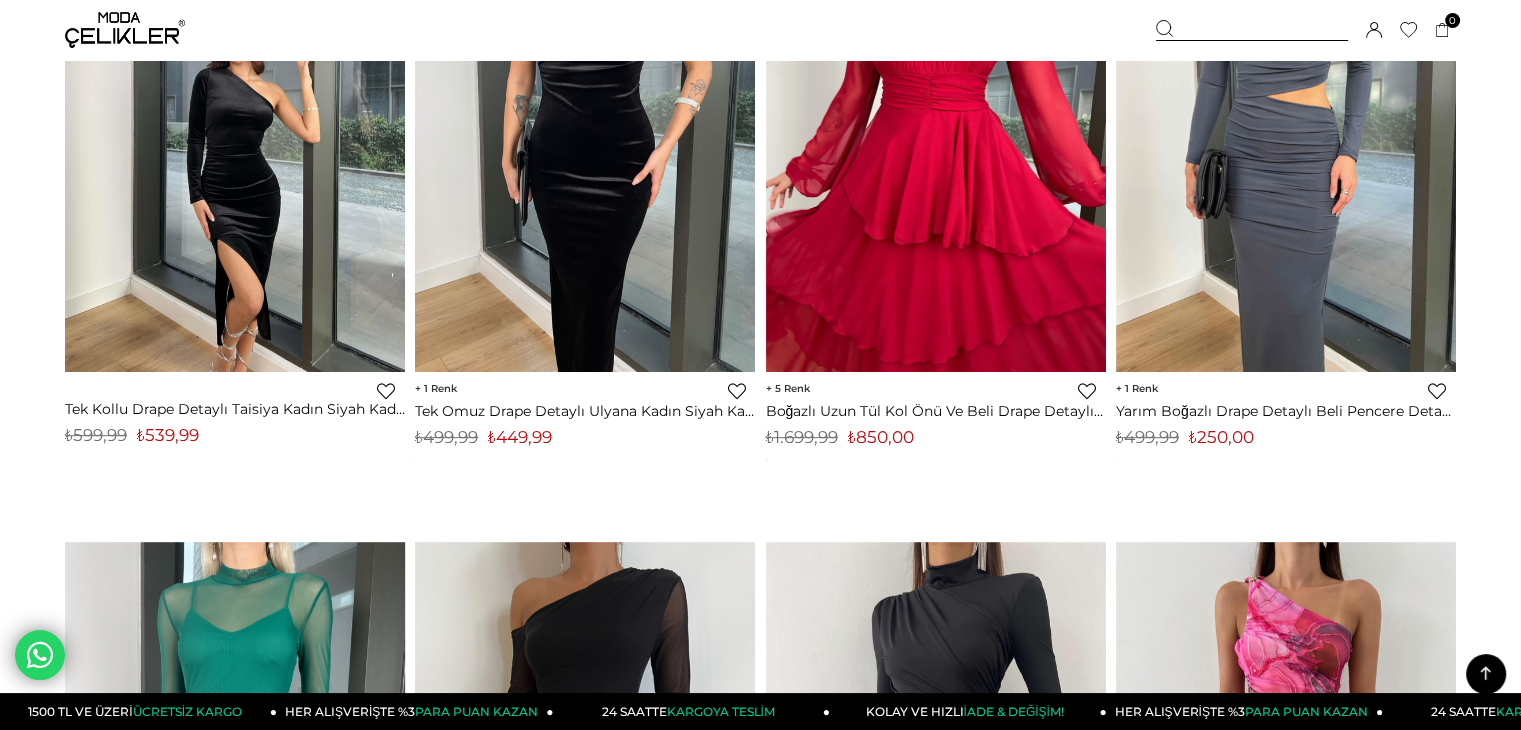 scroll, scrollTop: 8592, scrollLeft: 0, axis: vertical 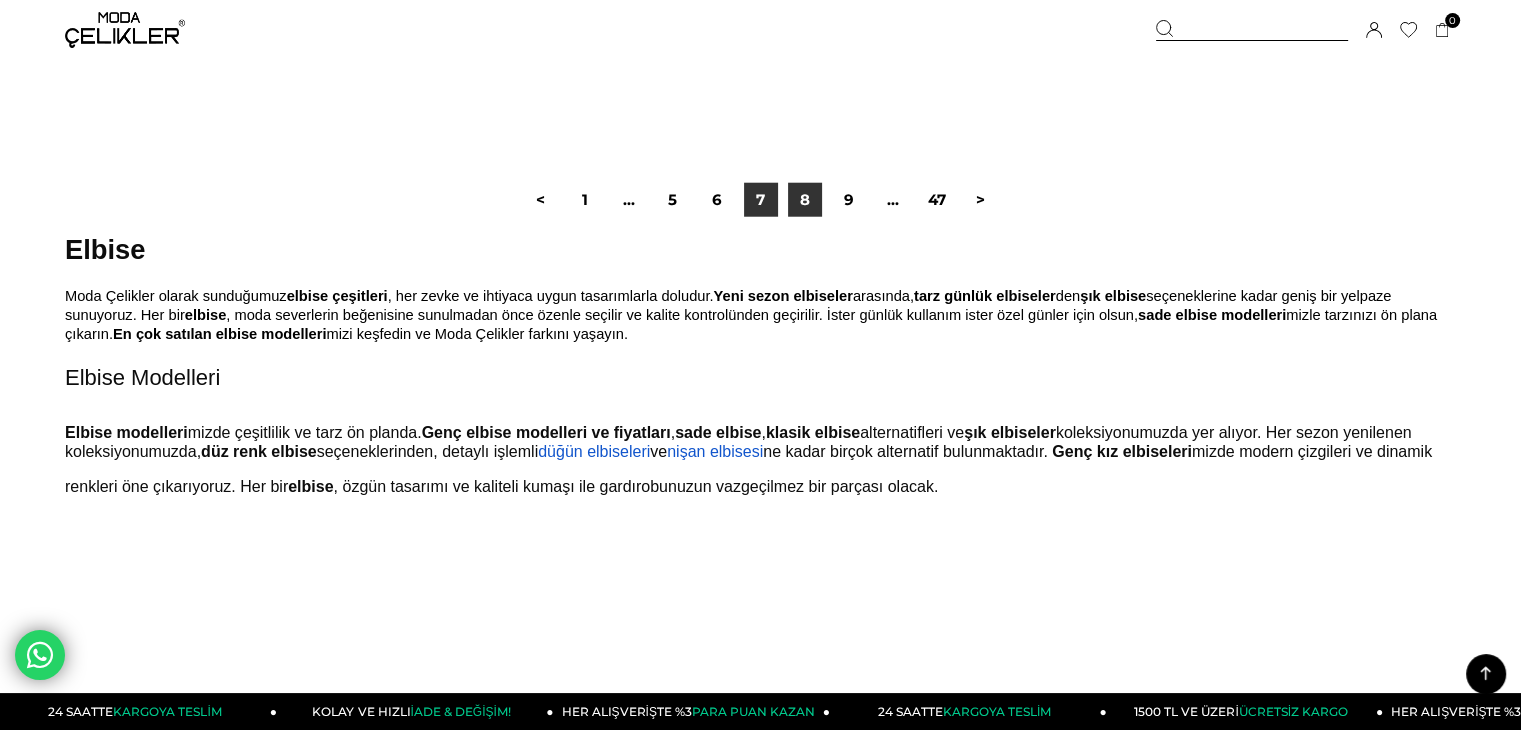 click on "8" at bounding box center [805, 200] 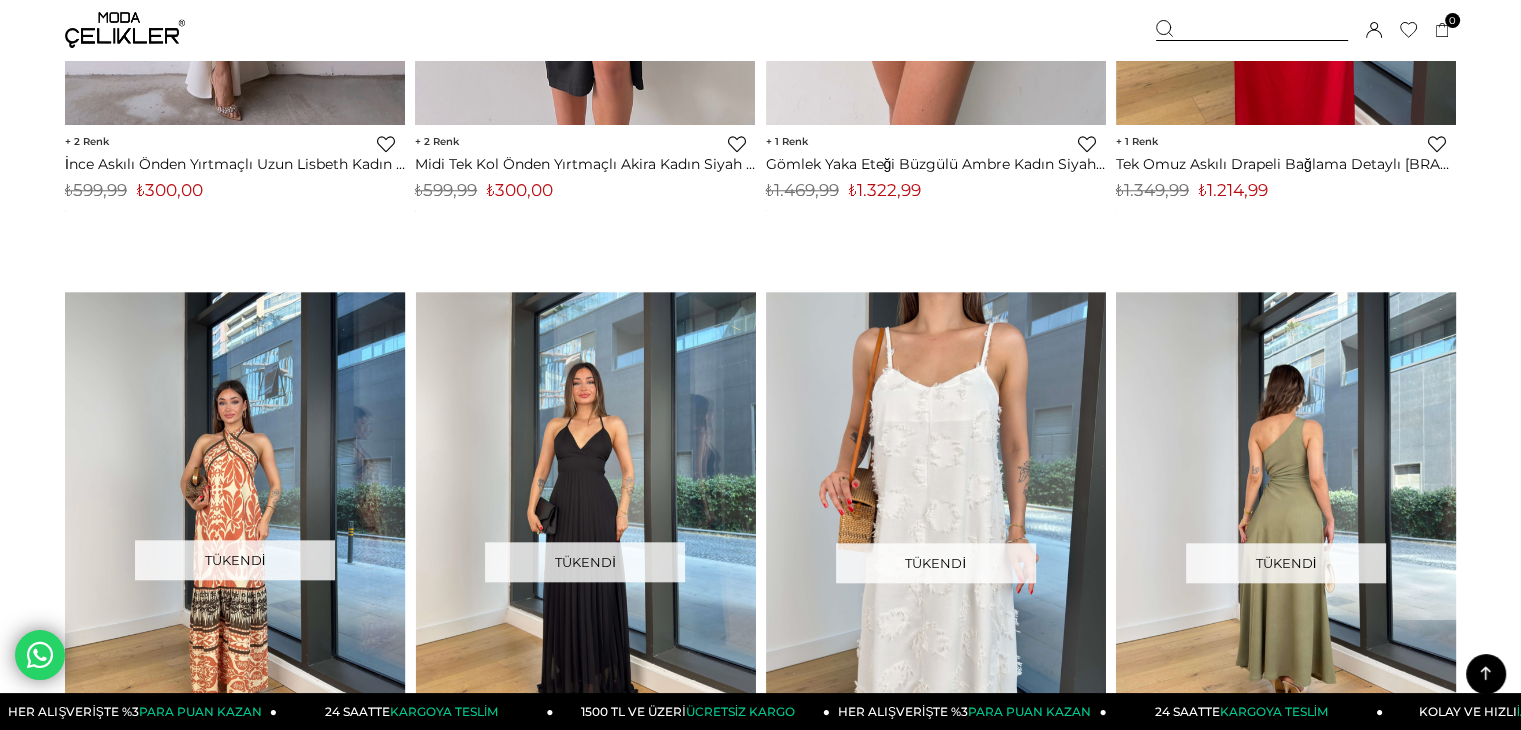 scroll, scrollTop: 1892, scrollLeft: 0, axis: vertical 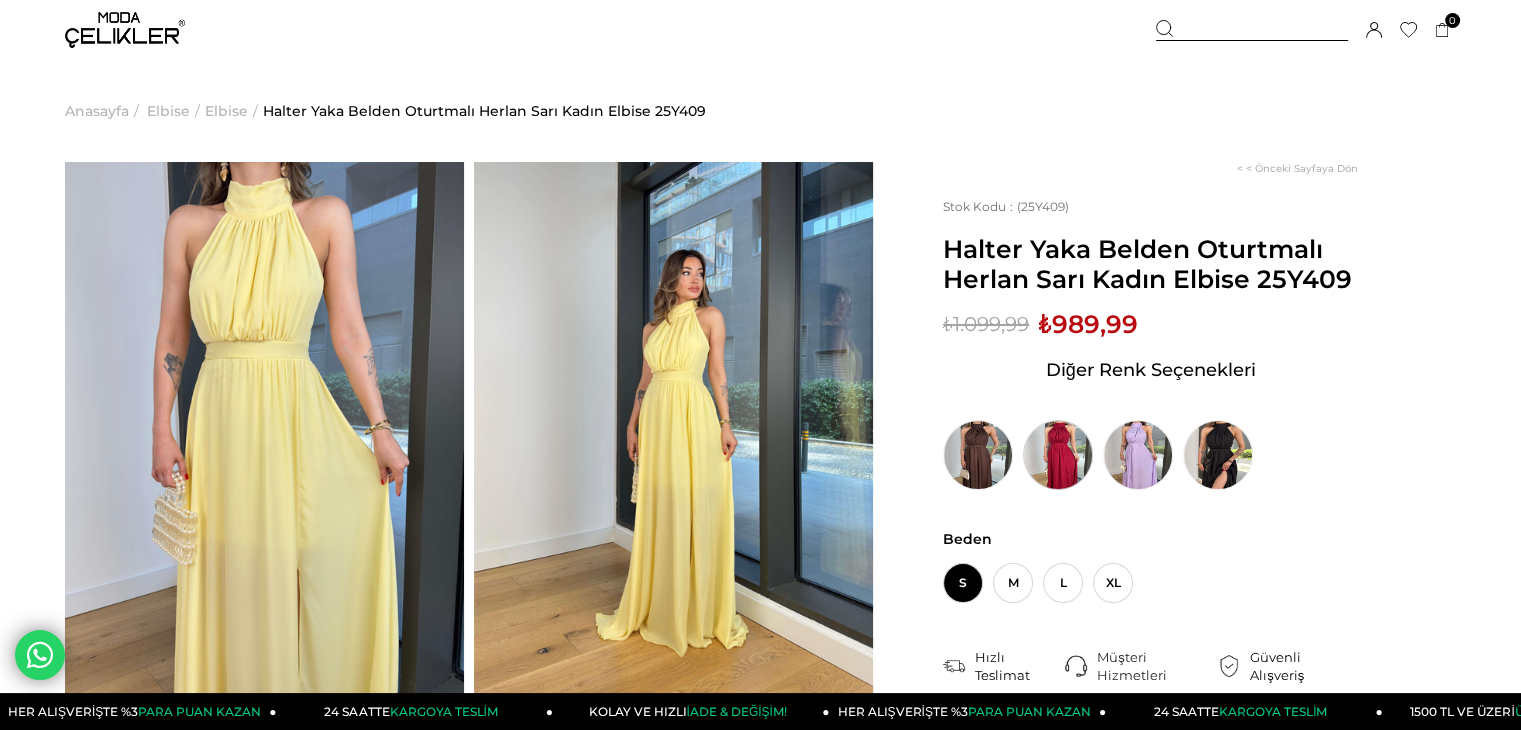 click at bounding box center [1058, 455] 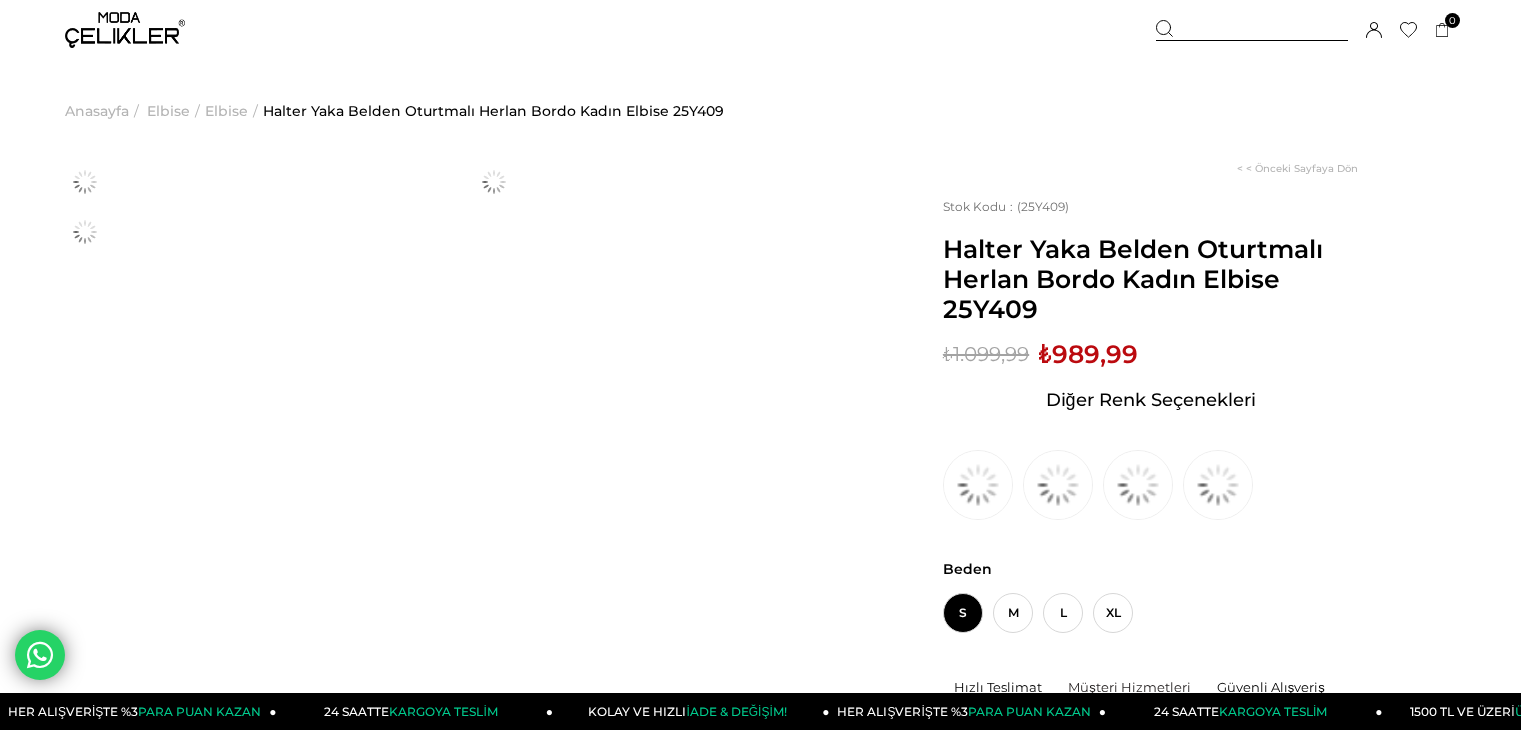 scroll, scrollTop: 0, scrollLeft: 0, axis: both 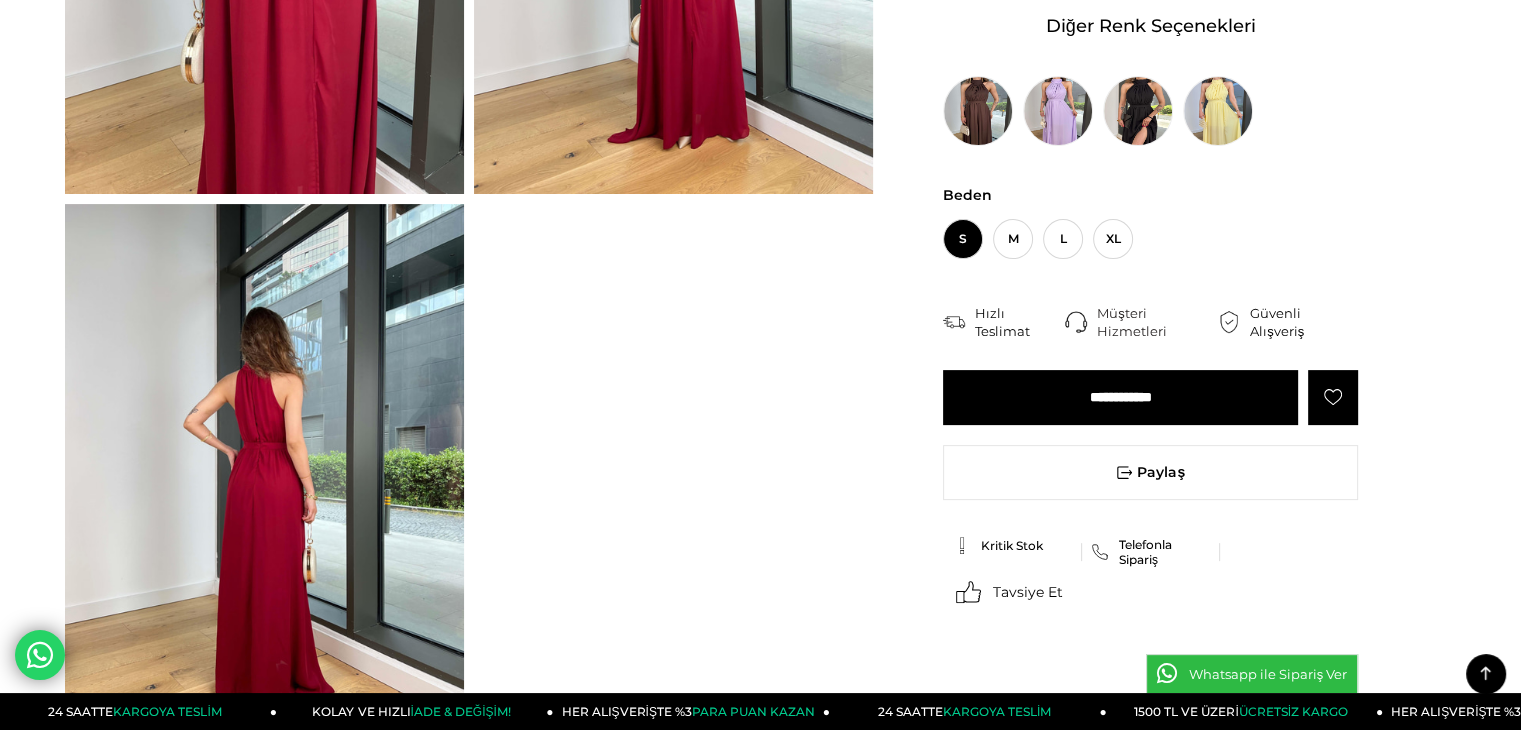 click at bounding box center [264, 470] 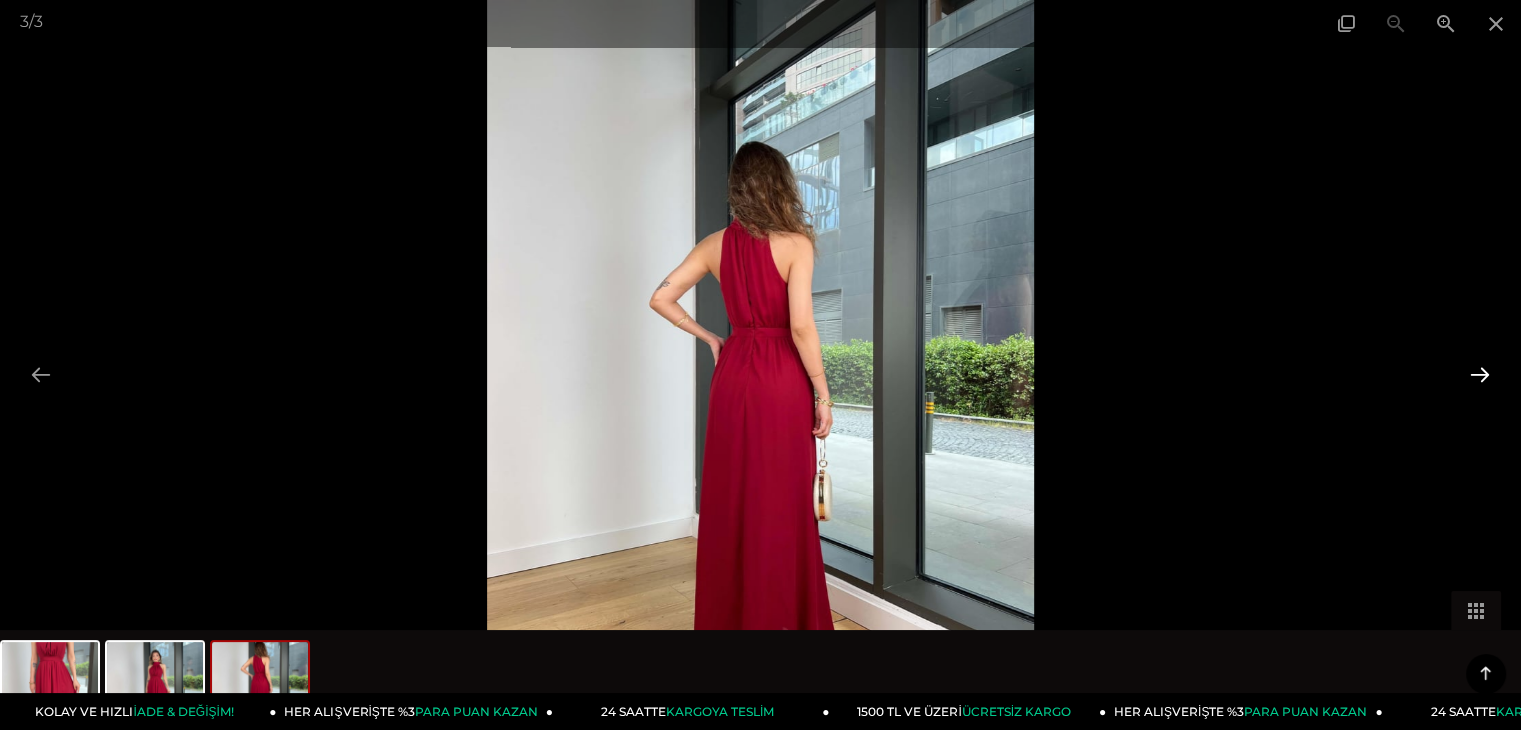 click at bounding box center [1480, 374] 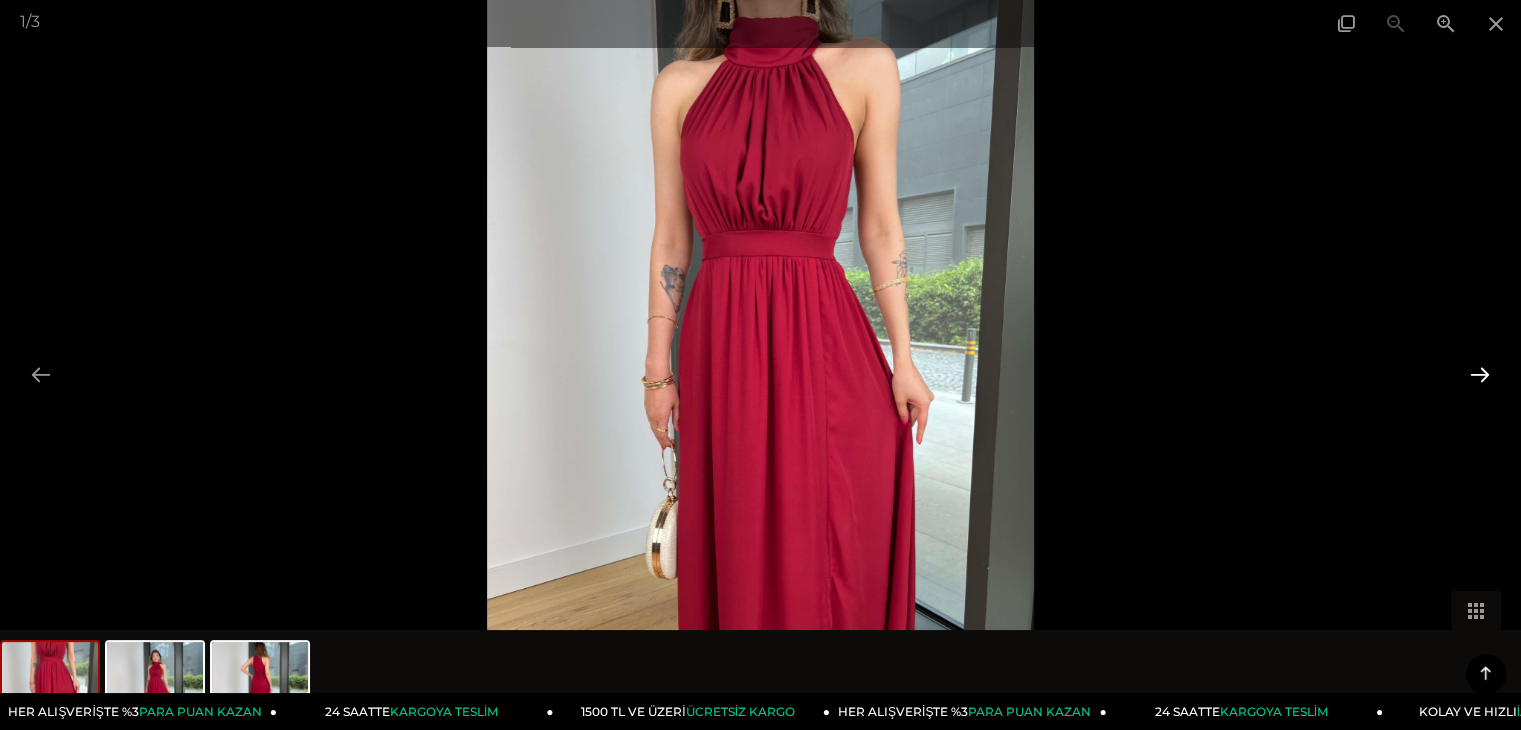 click at bounding box center (1480, 374) 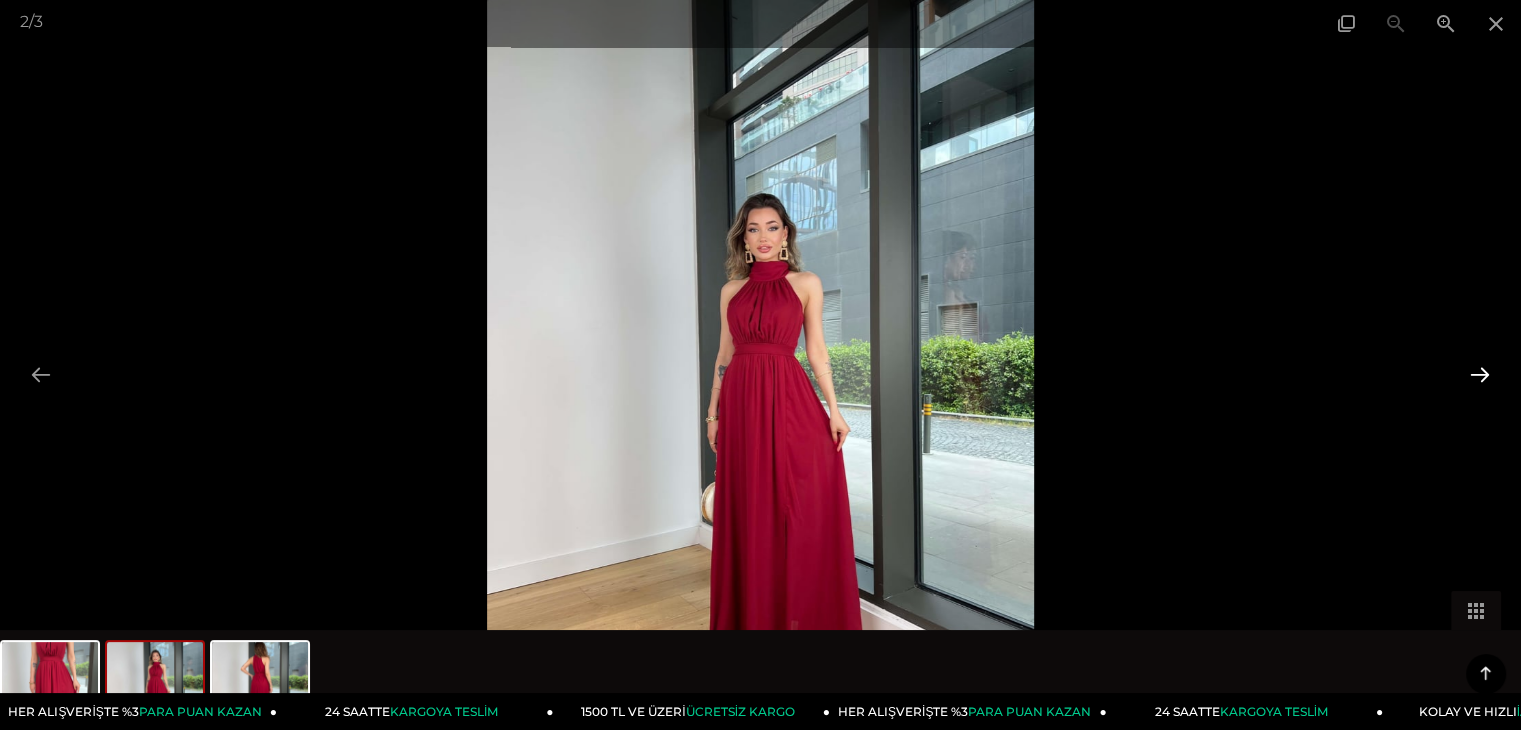 click at bounding box center (1480, 374) 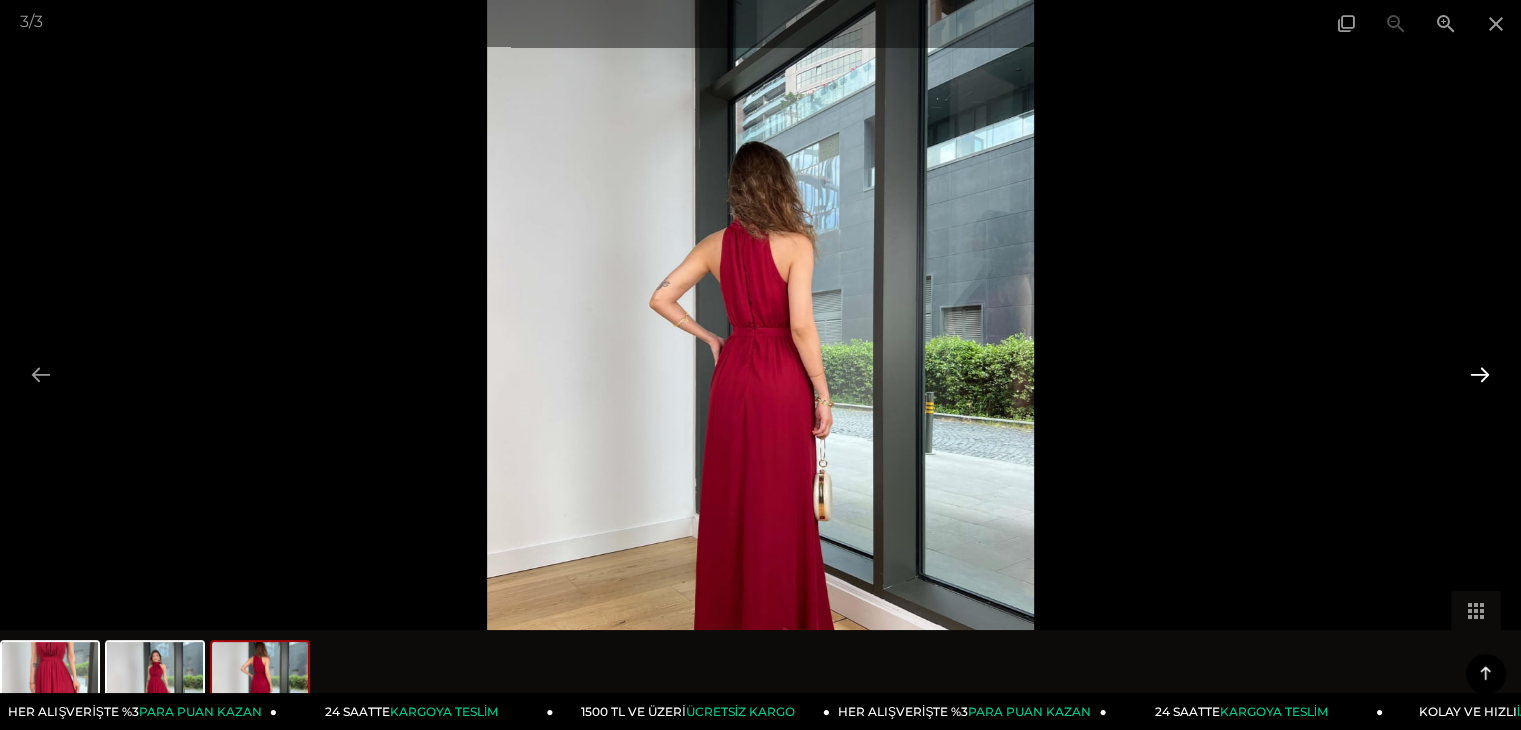 click at bounding box center (1480, 374) 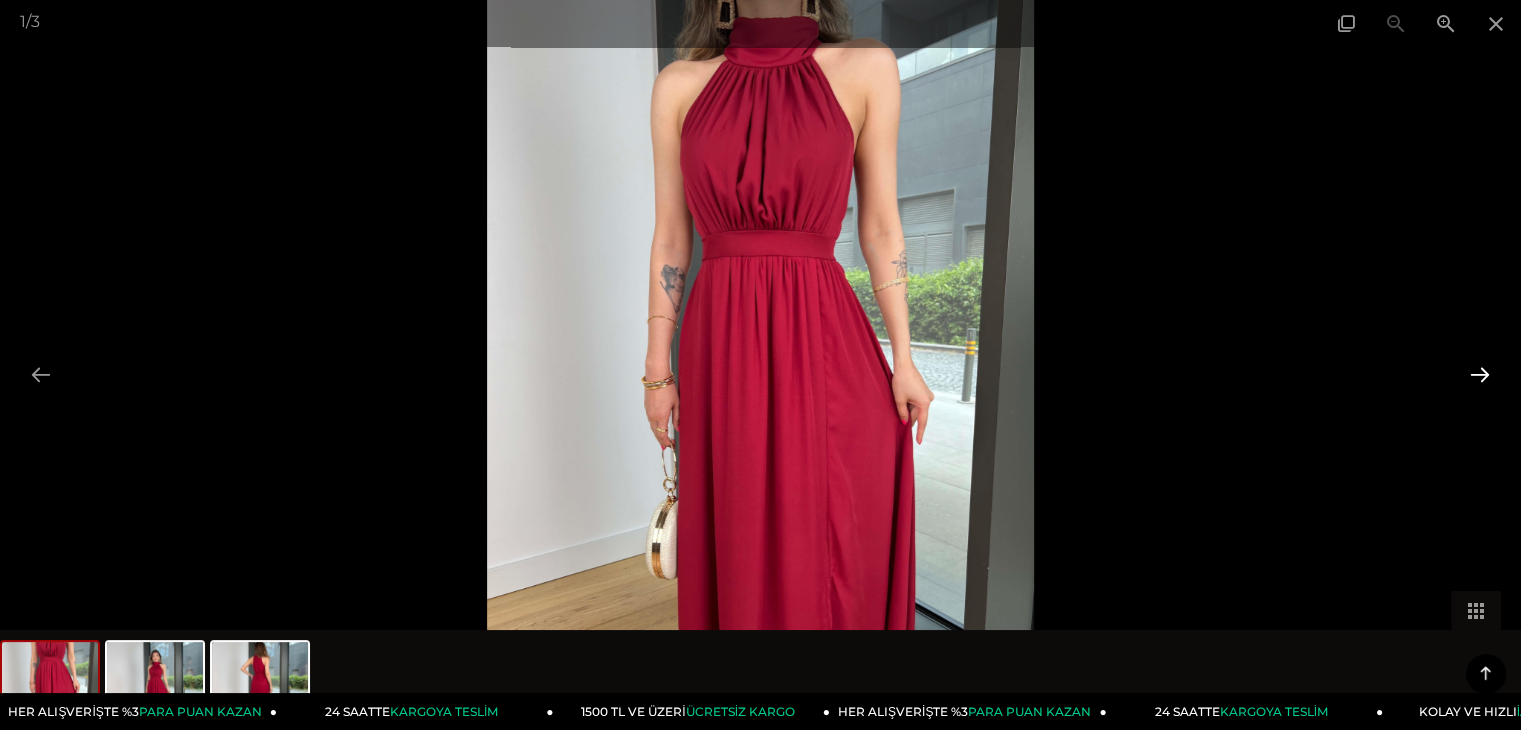 click at bounding box center [1480, 374] 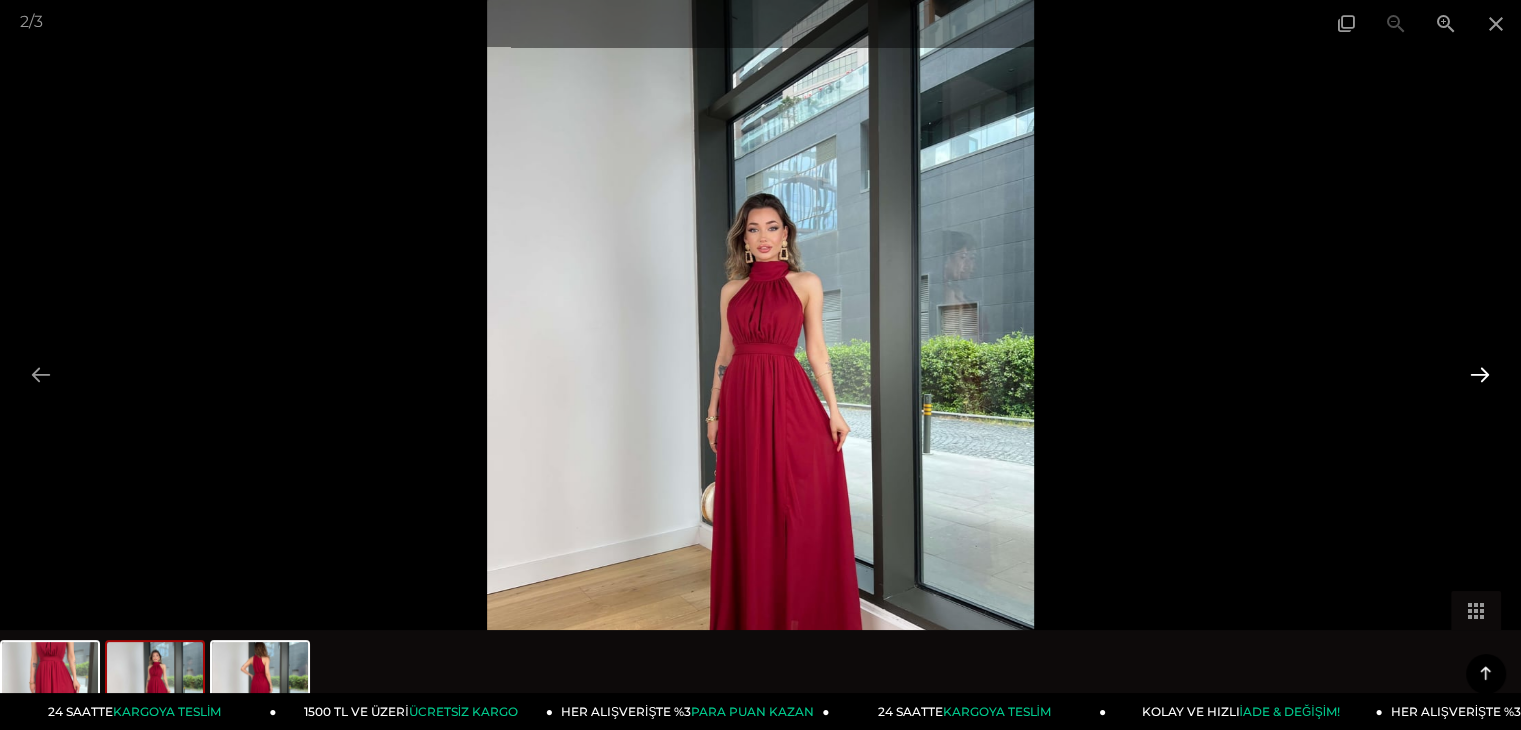 click at bounding box center [1480, 374] 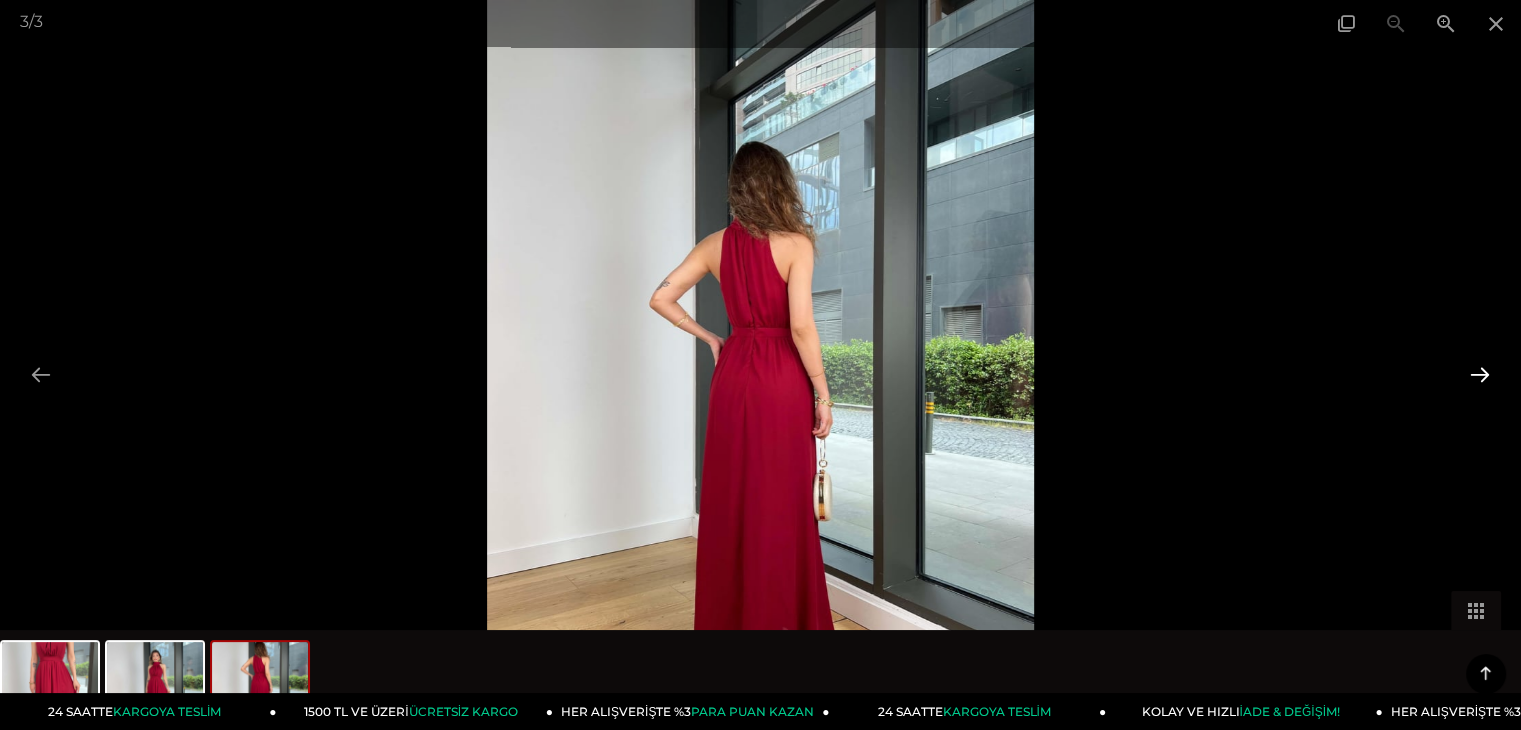 click at bounding box center (1480, 374) 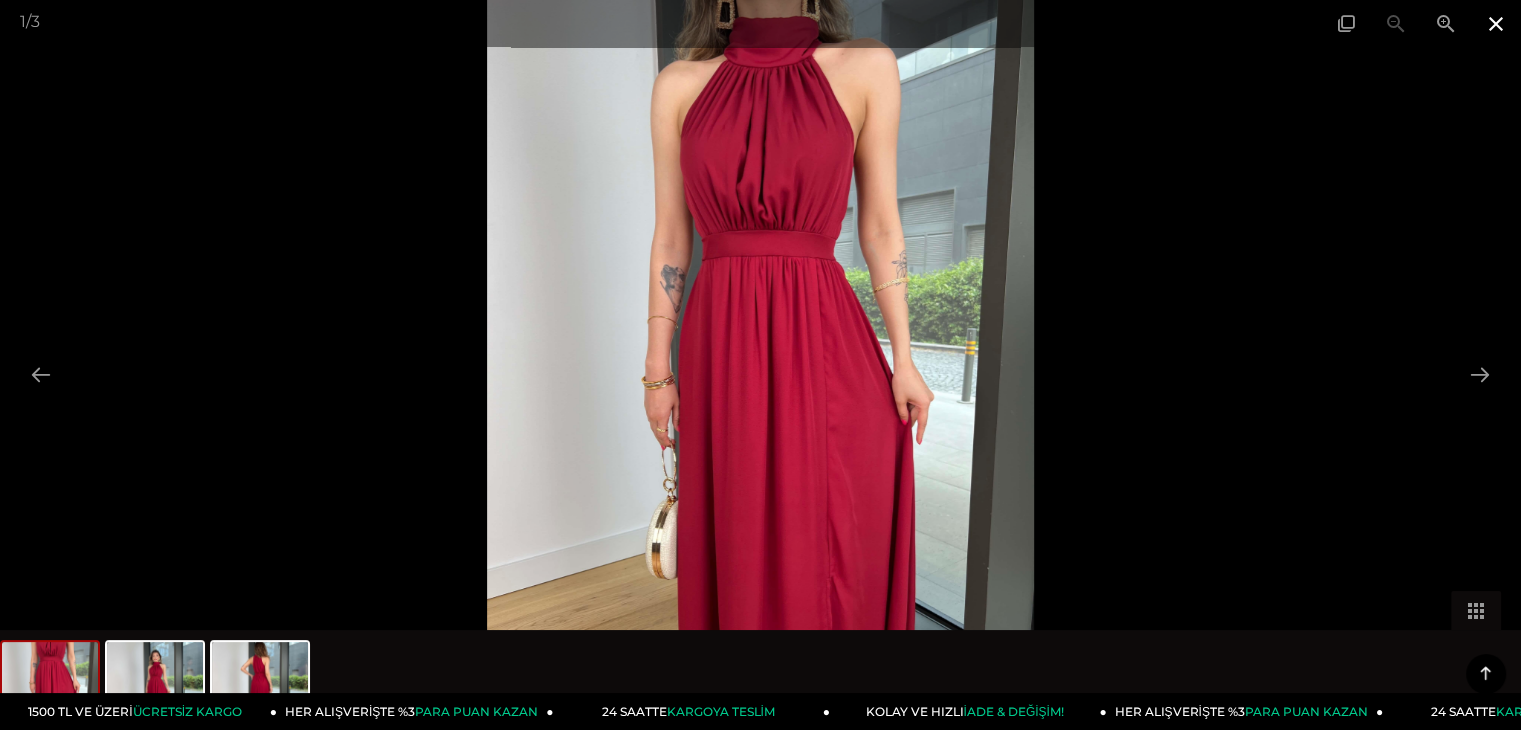 click at bounding box center (1496, 23) 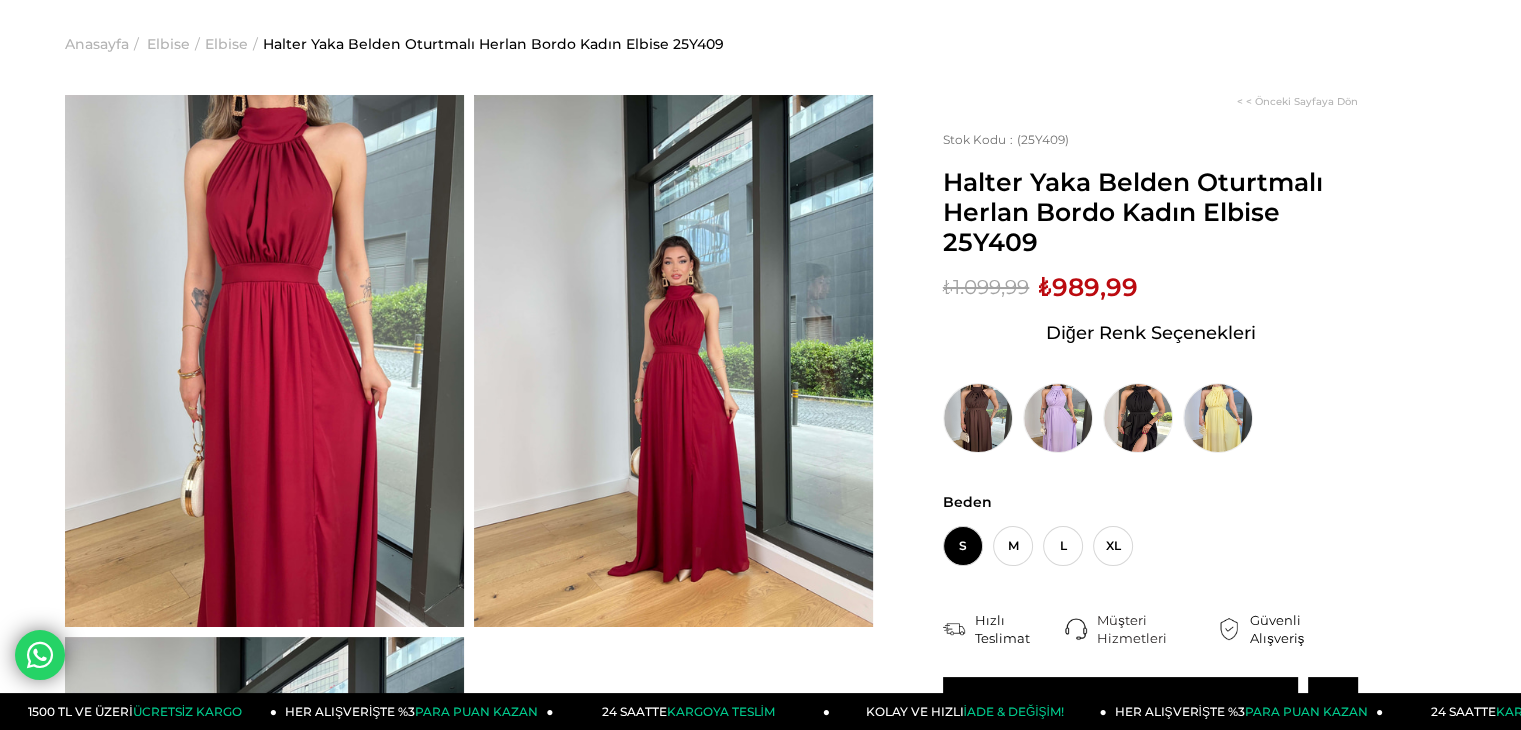 scroll, scrollTop: 100, scrollLeft: 0, axis: vertical 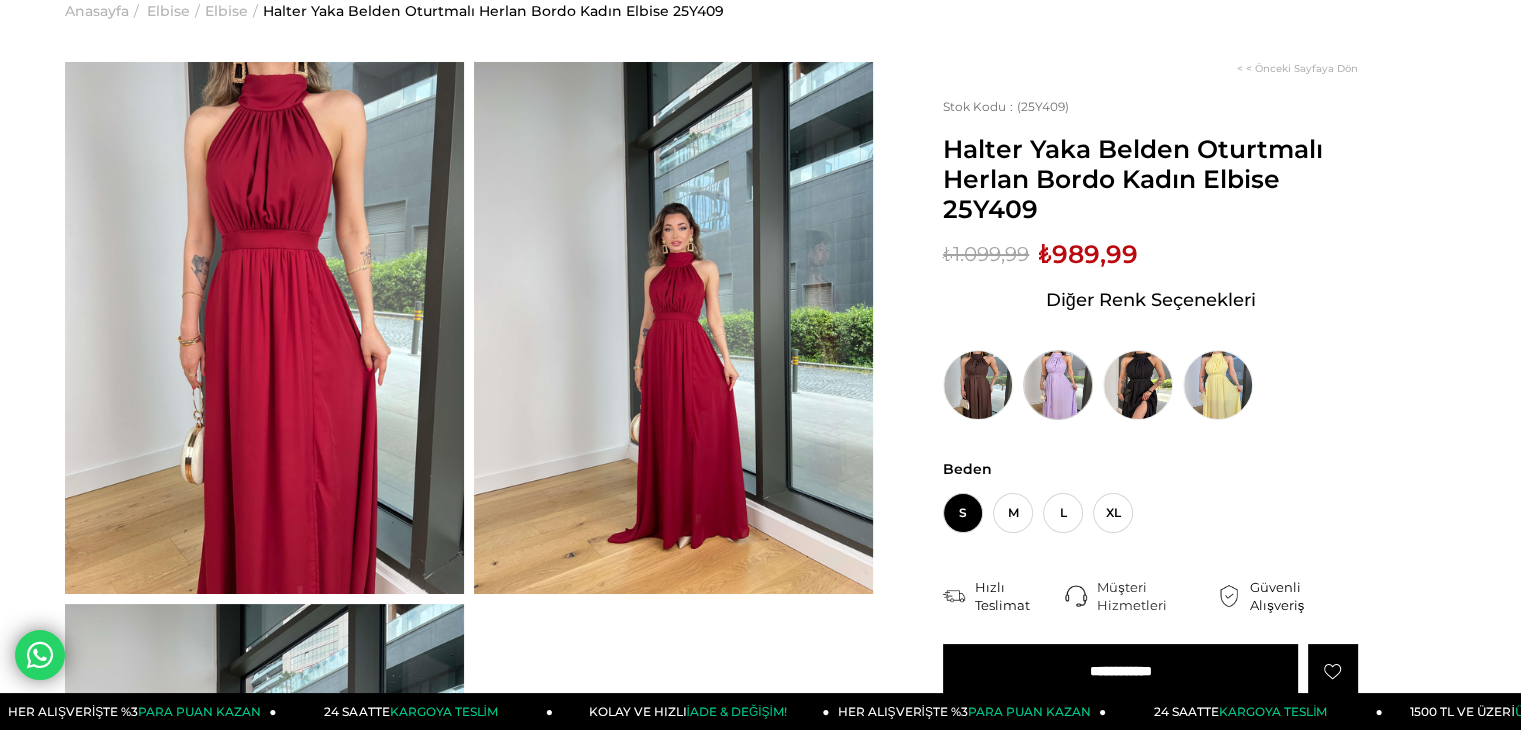 click at bounding box center [1058, 385] 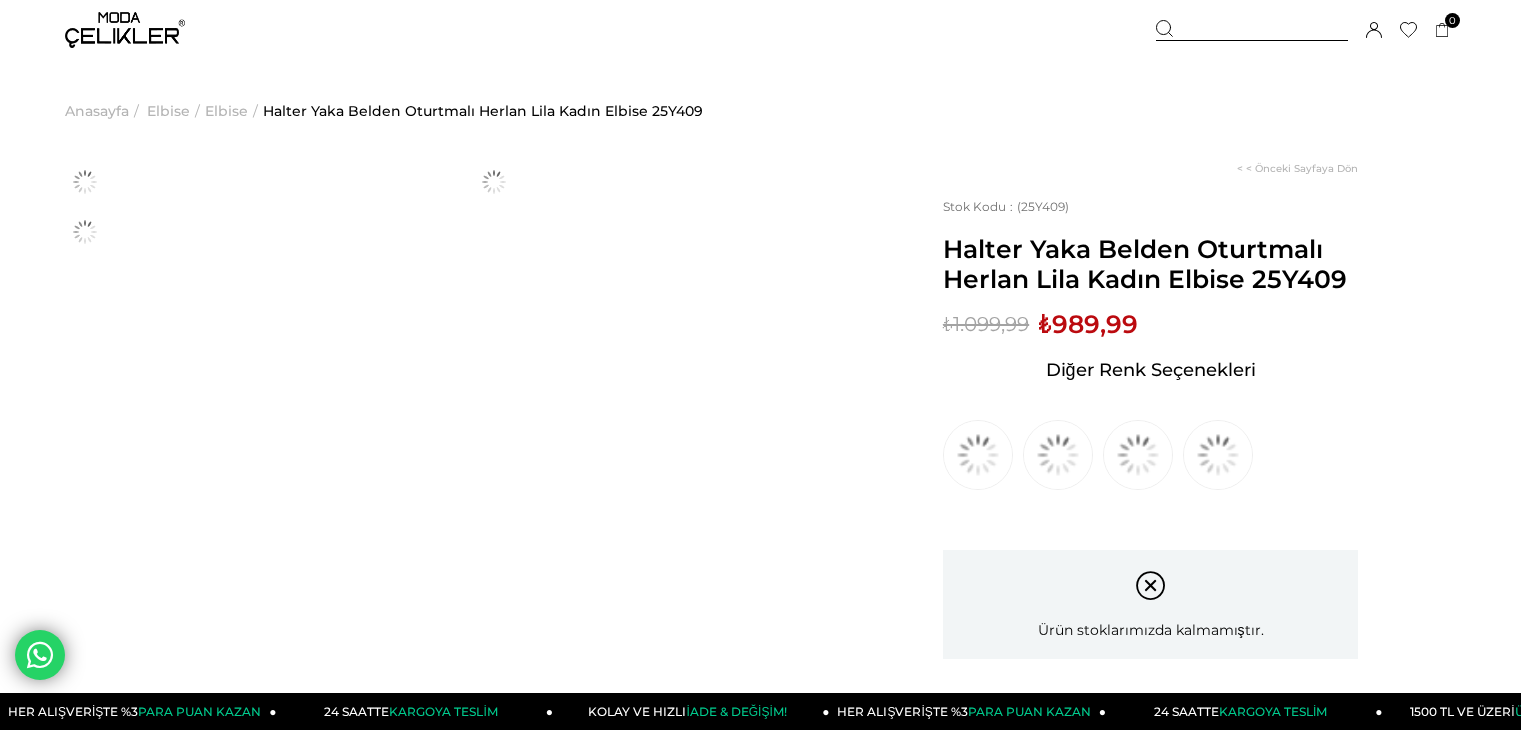 scroll, scrollTop: 0, scrollLeft: 0, axis: both 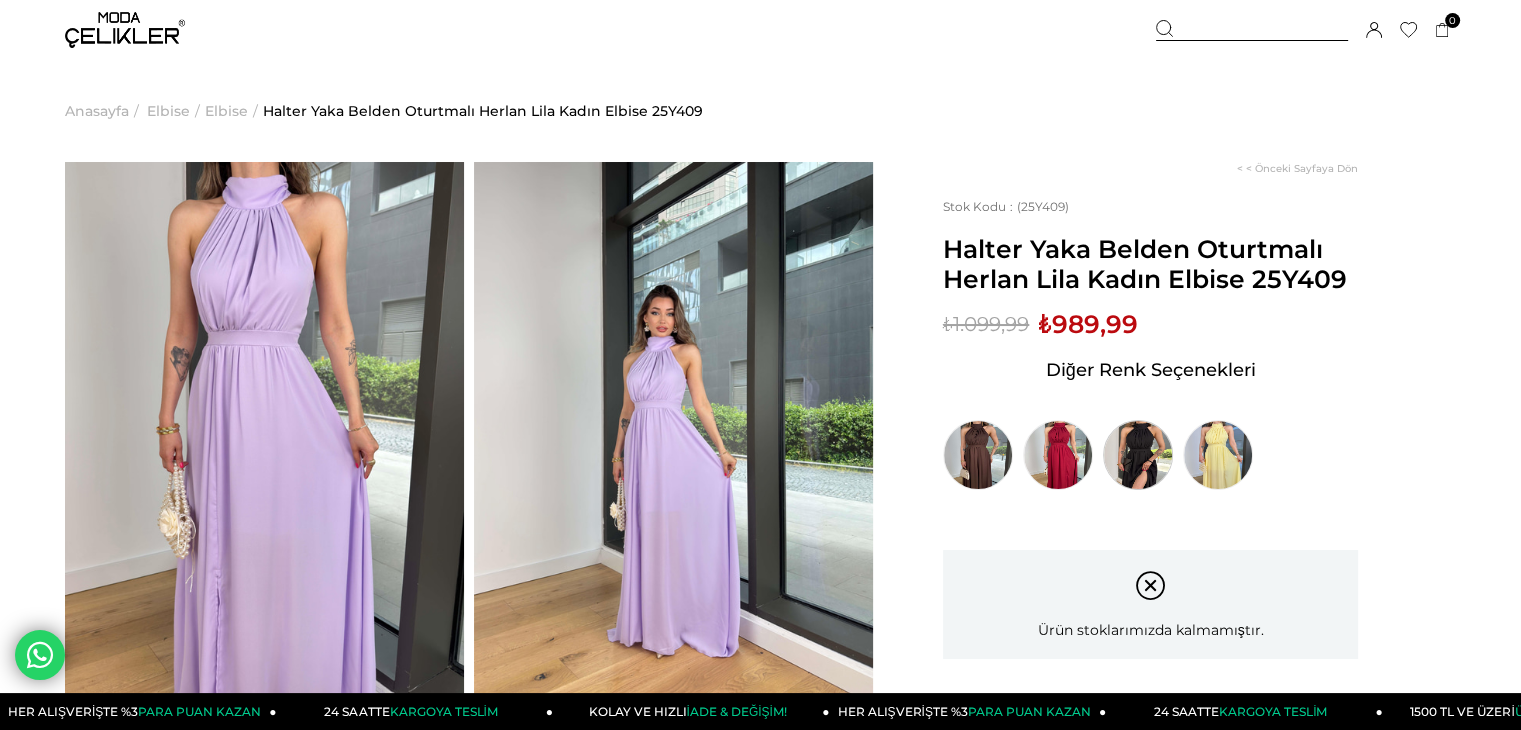 click at bounding box center [1138, 455] 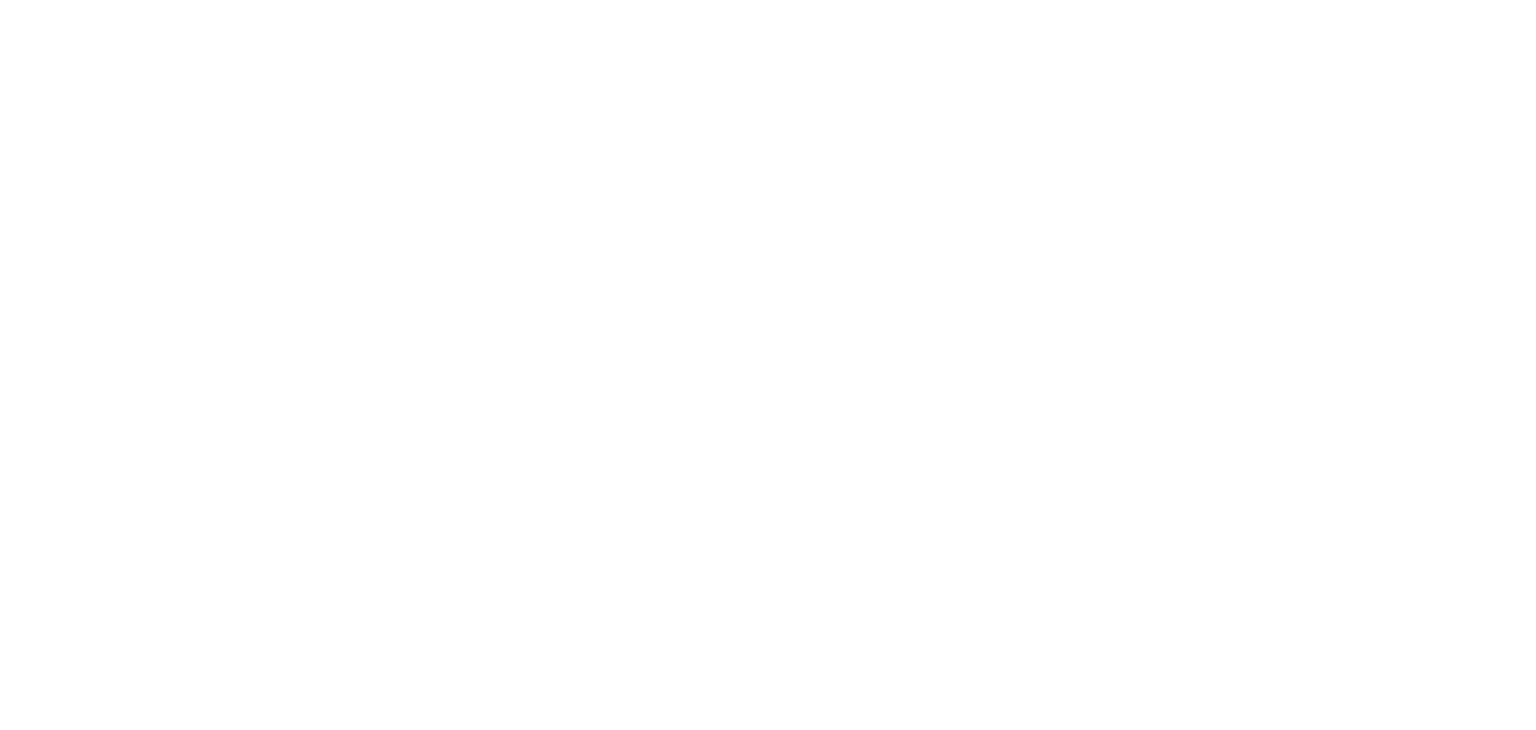 scroll, scrollTop: 0, scrollLeft: 0, axis: both 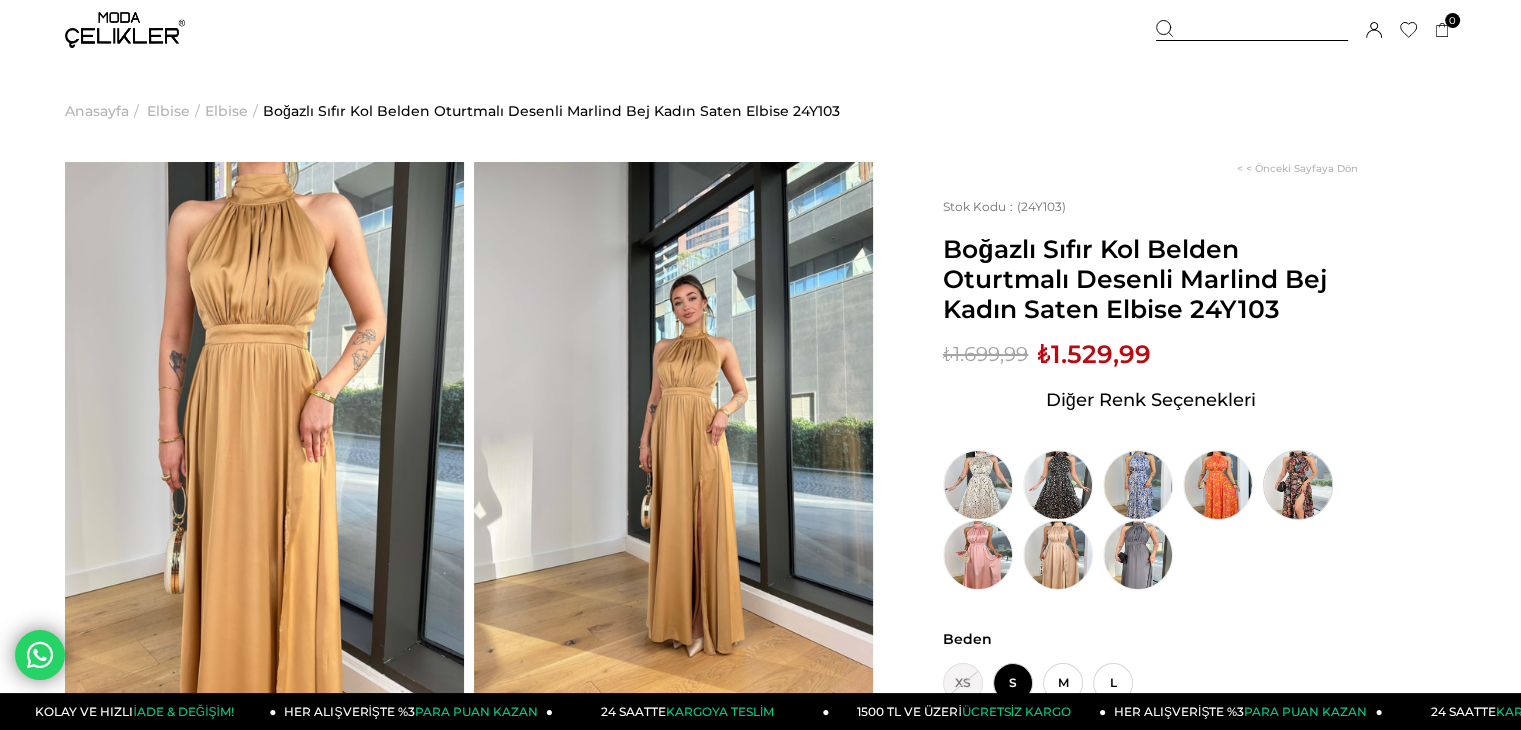 click at bounding box center [1298, 485] 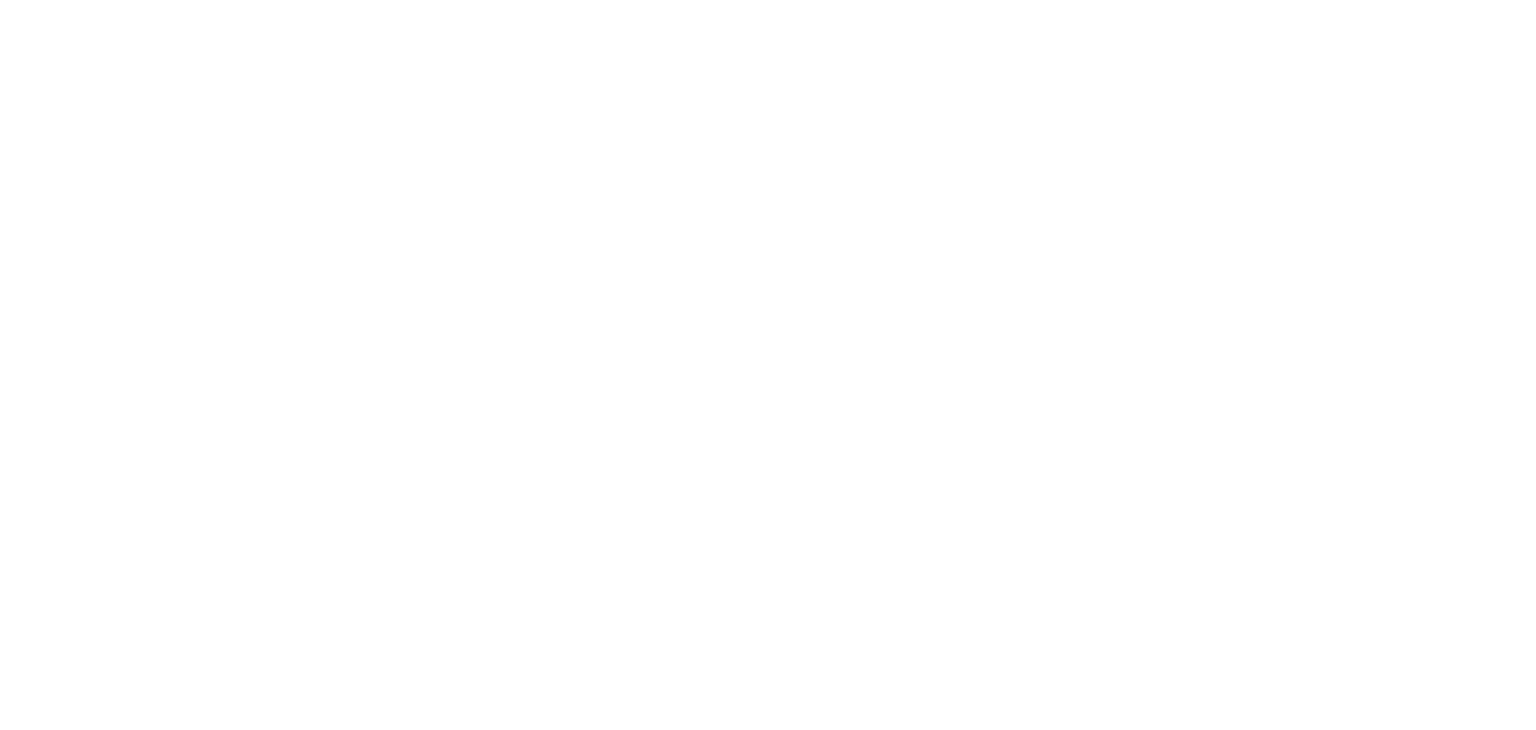 scroll, scrollTop: 0, scrollLeft: 0, axis: both 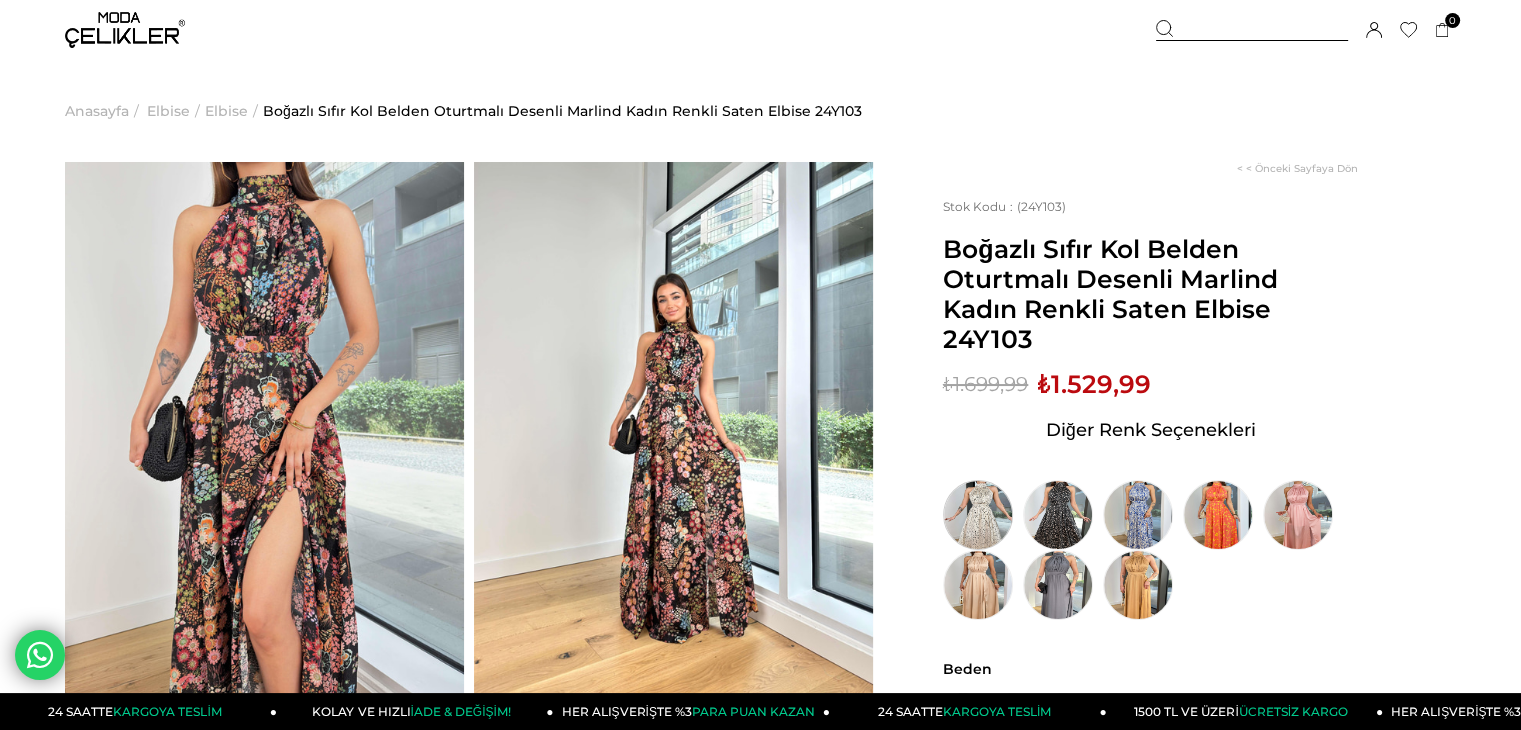 click at bounding box center [978, 515] 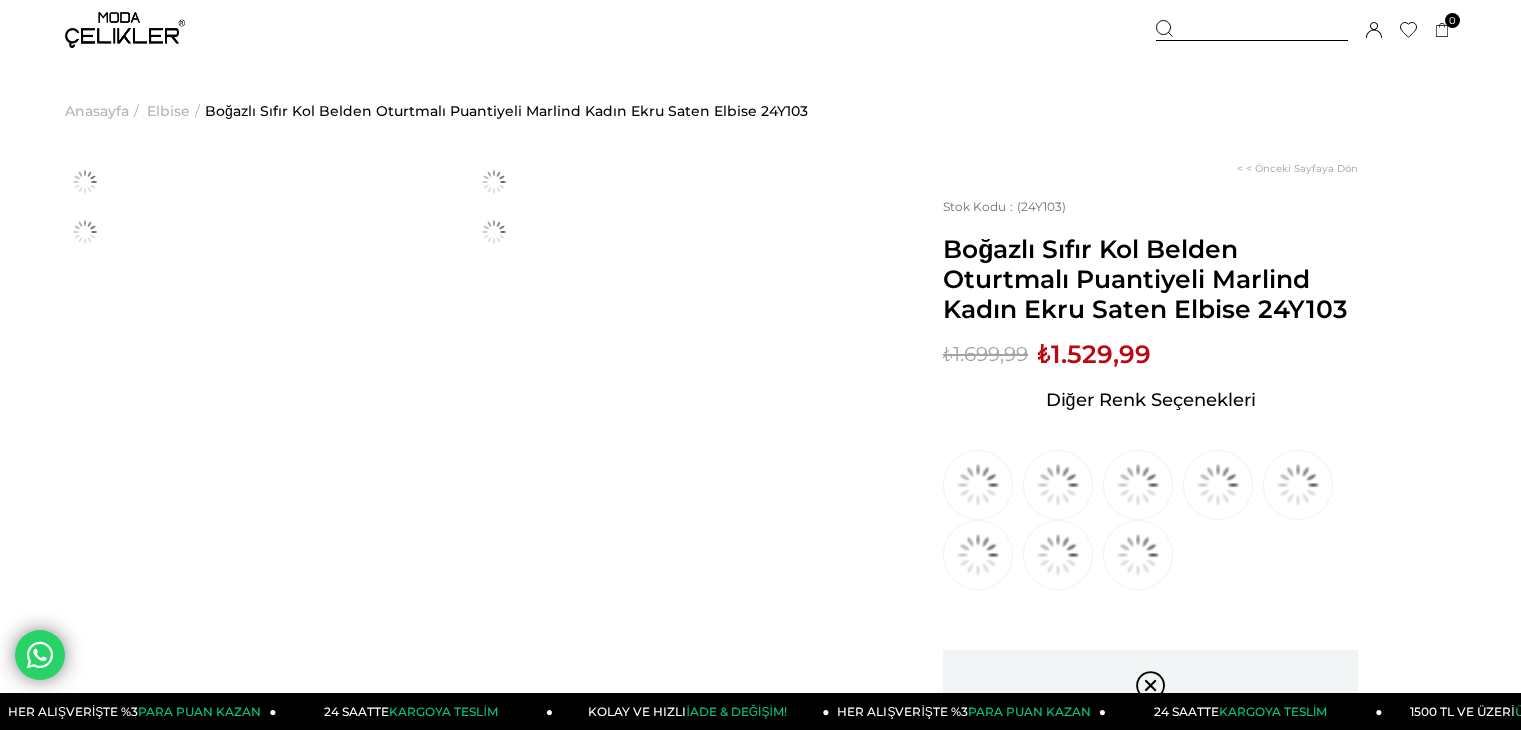 scroll, scrollTop: 0, scrollLeft: 0, axis: both 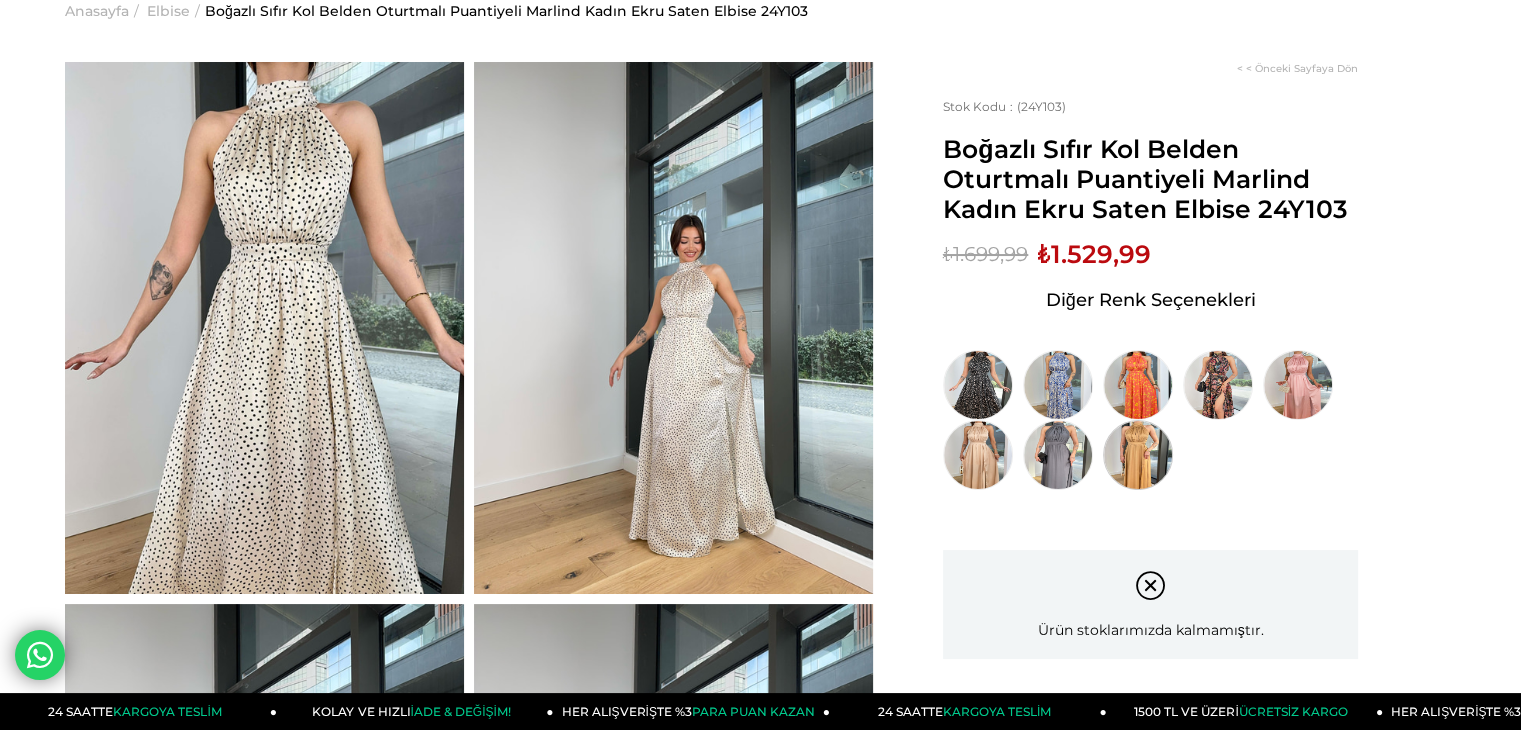 click at bounding box center (1138, 455) 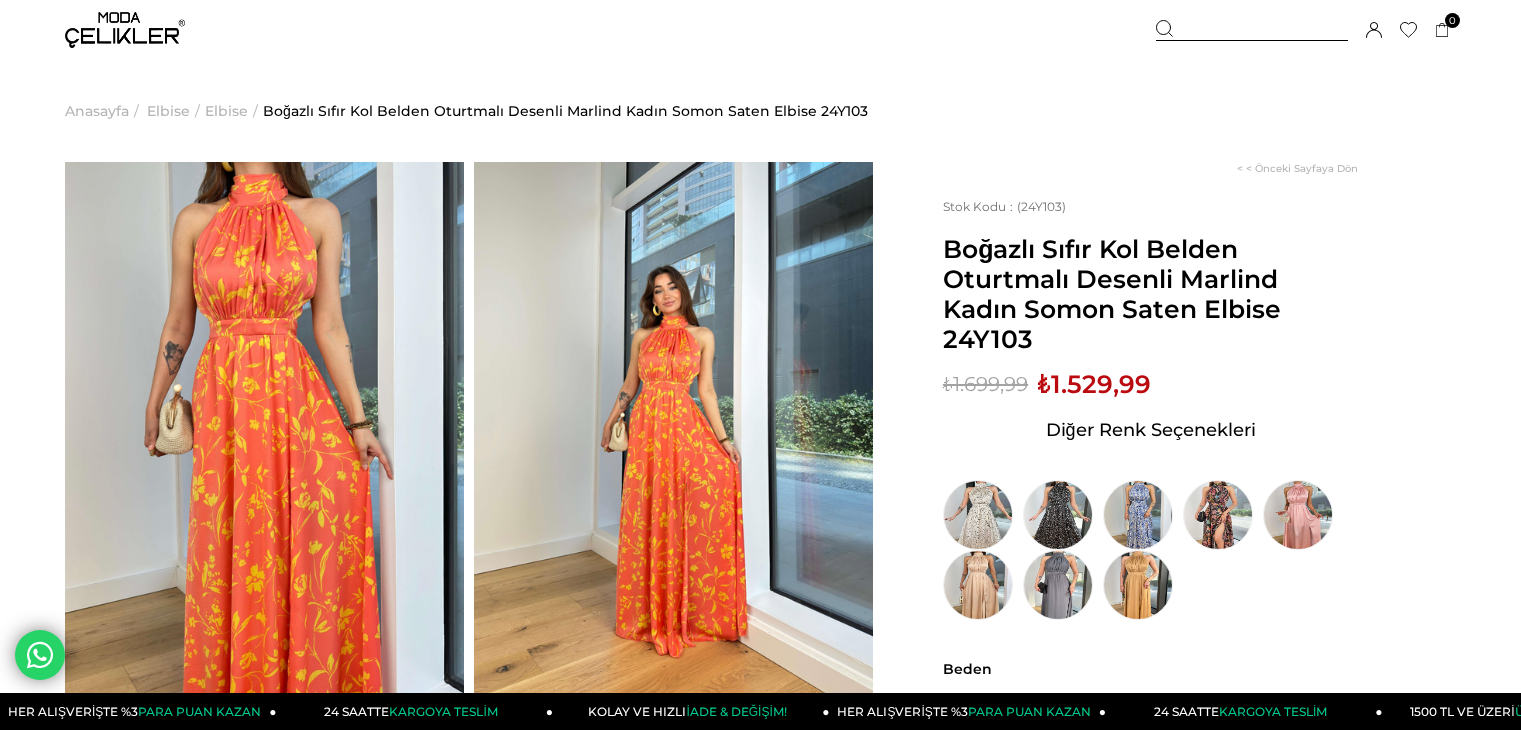 scroll, scrollTop: 0, scrollLeft: 0, axis: both 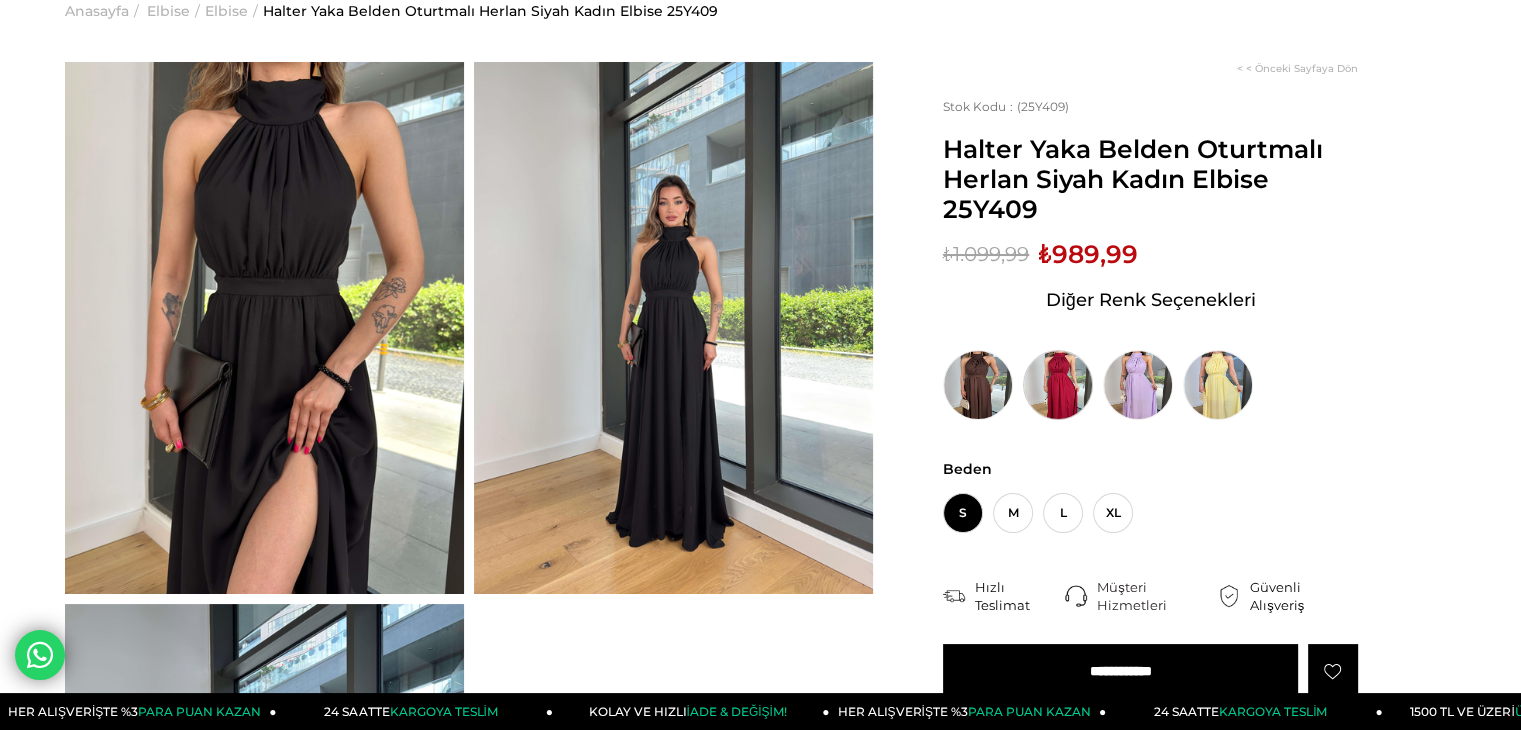 click at bounding box center [1058, 385] 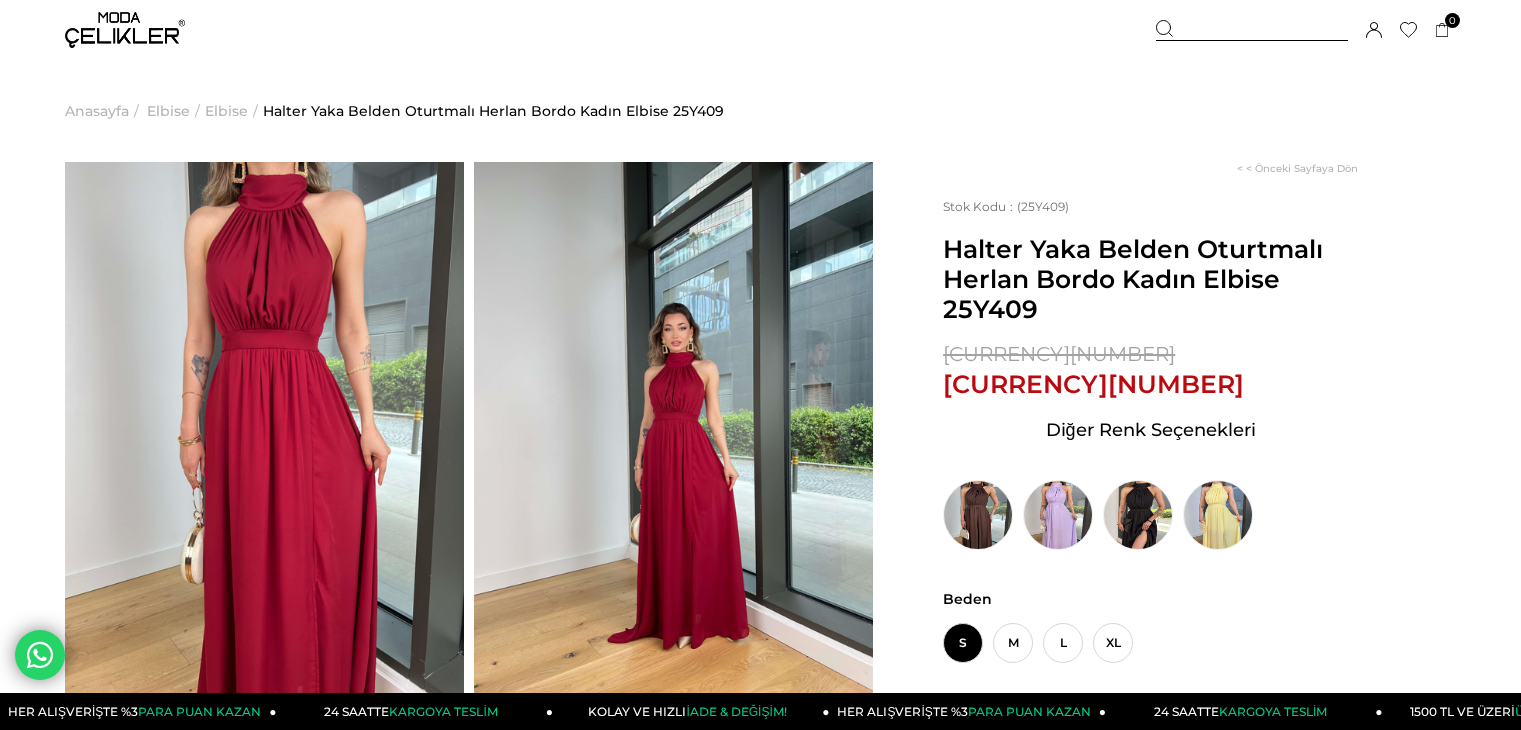 scroll, scrollTop: 0, scrollLeft: 0, axis: both 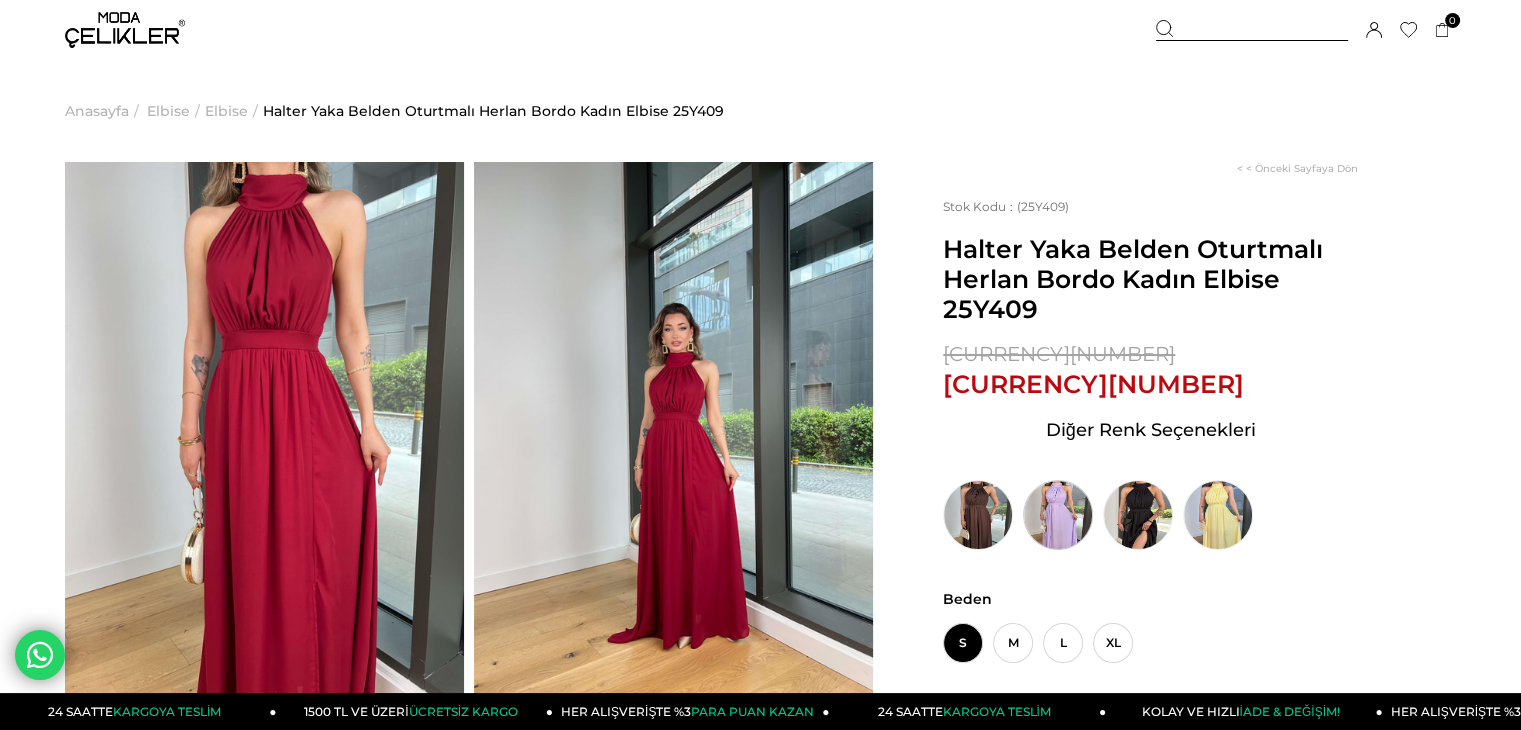 click at bounding box center (1058, 515) 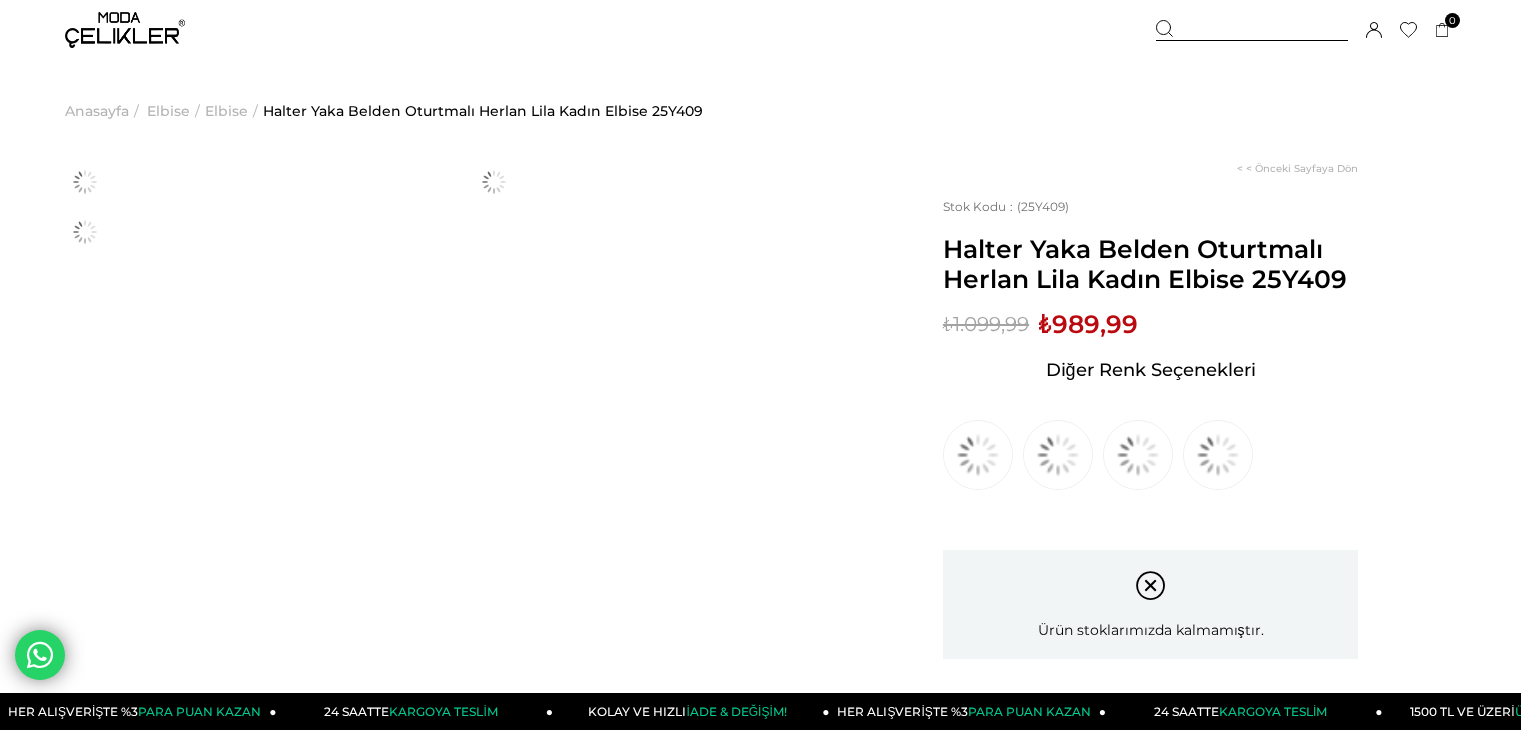 scroll, scrollTop: 0, scrollLeft: 0, axis: both 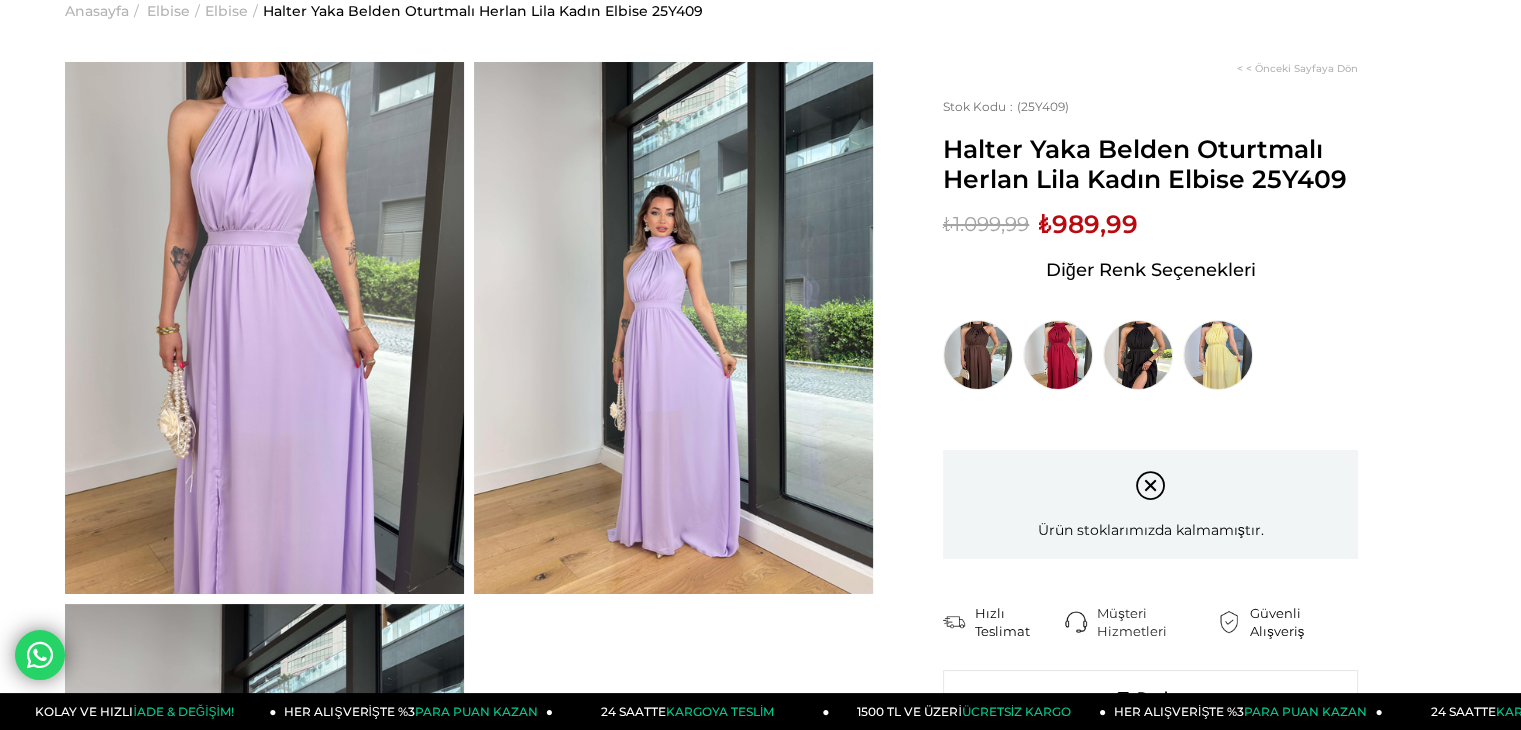click at bounding box center [264, 328] 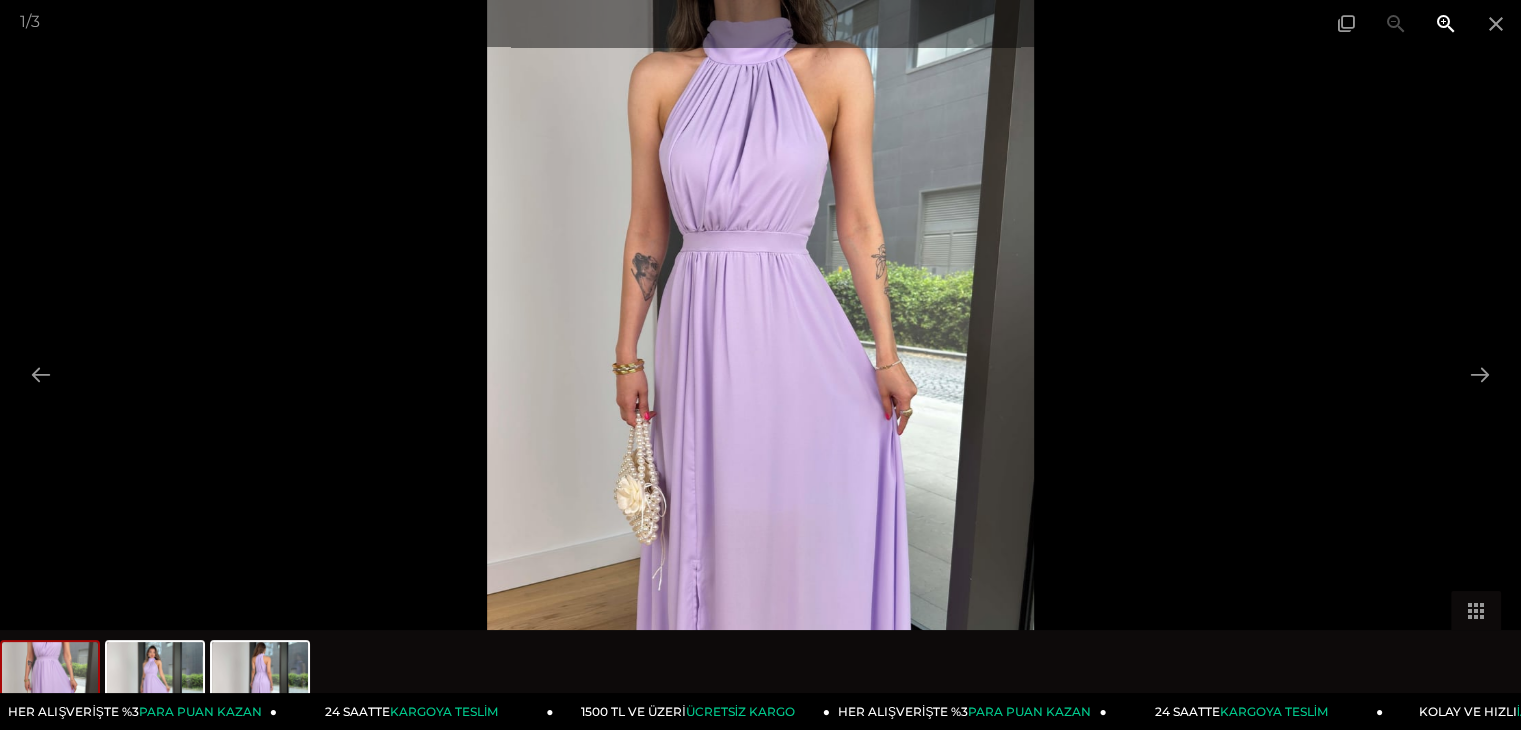 click at bounding box center (1446, 23) 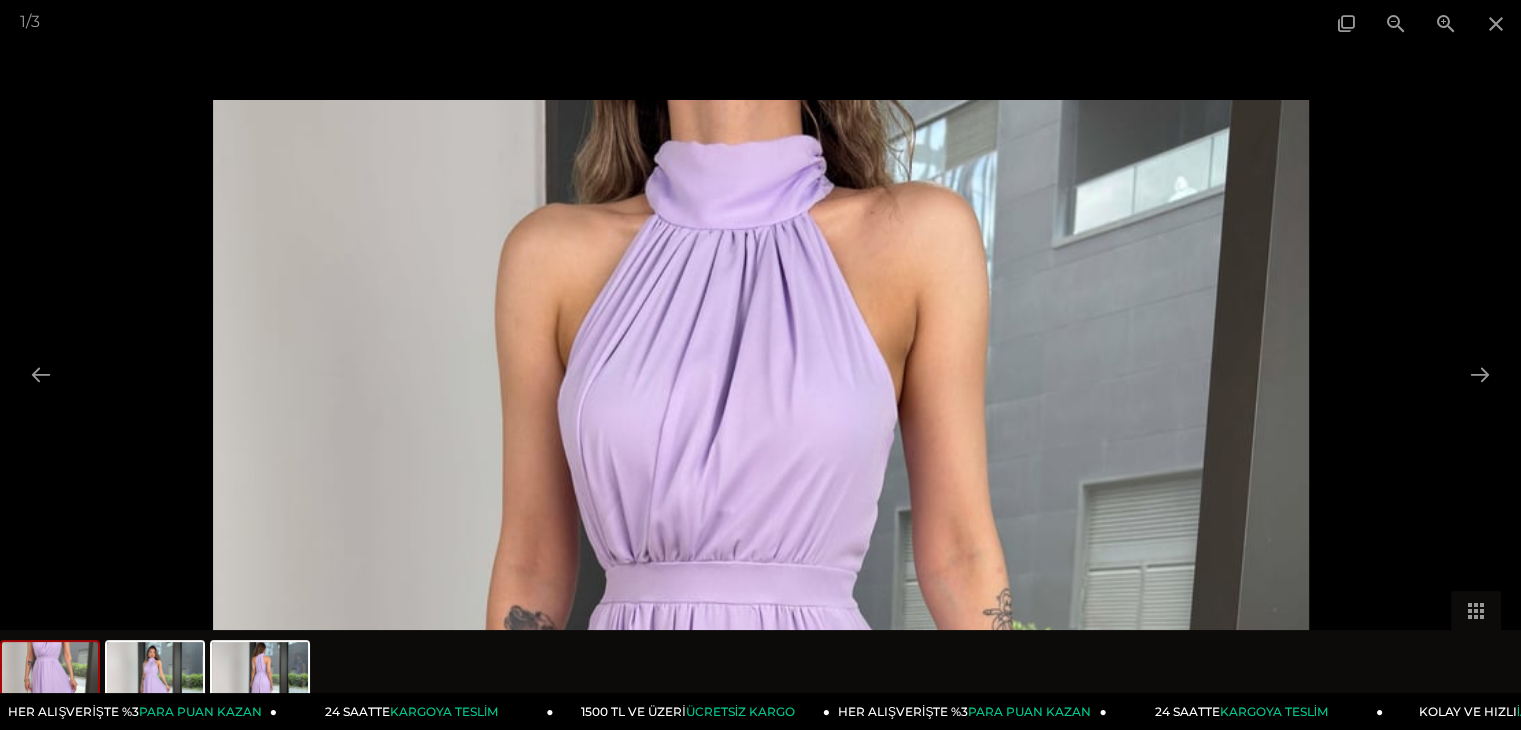drag, startPoint x: 1020, startPoint y: 236, endPoint x: 929, endPoint y: 701, distance: 473.82065 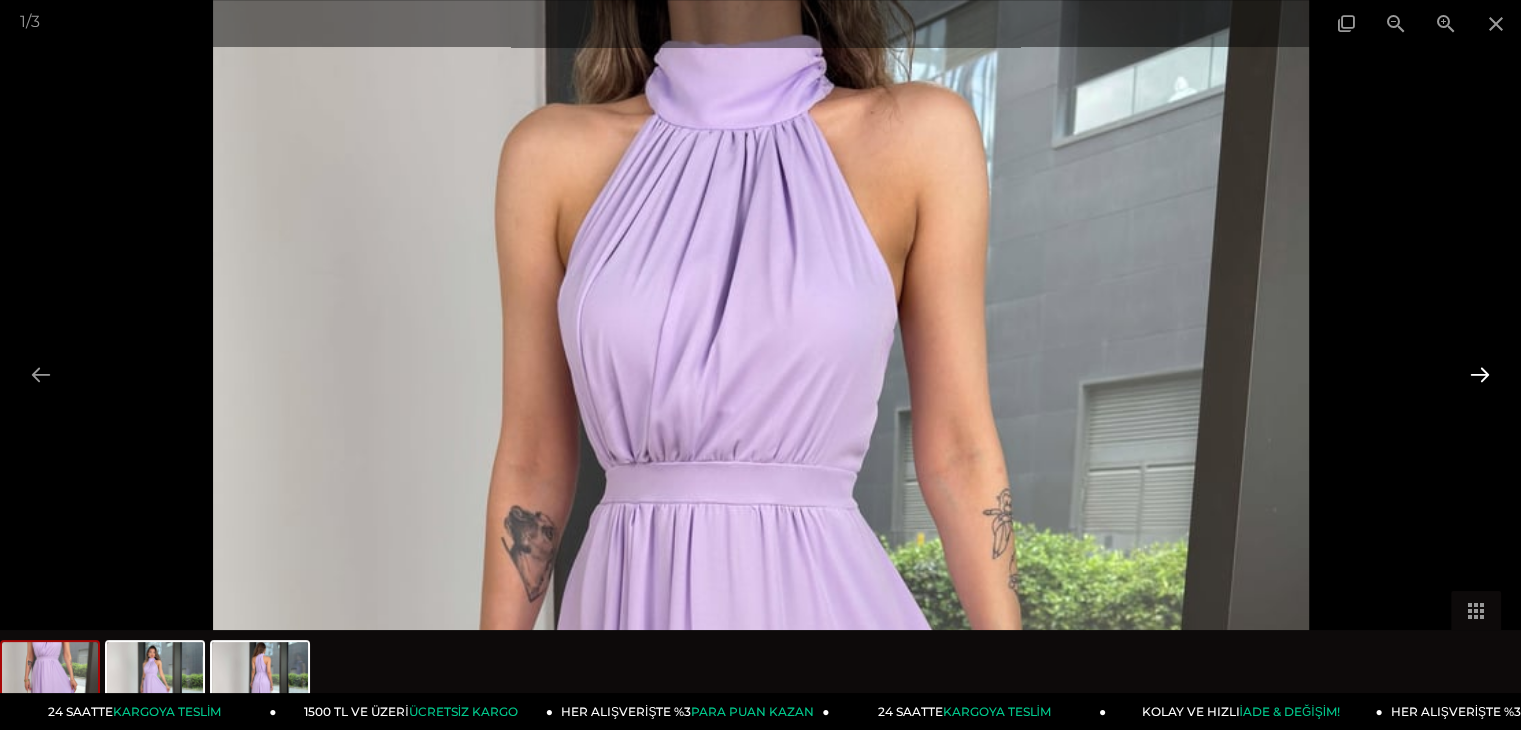 click at bounding box center (1480, 374) 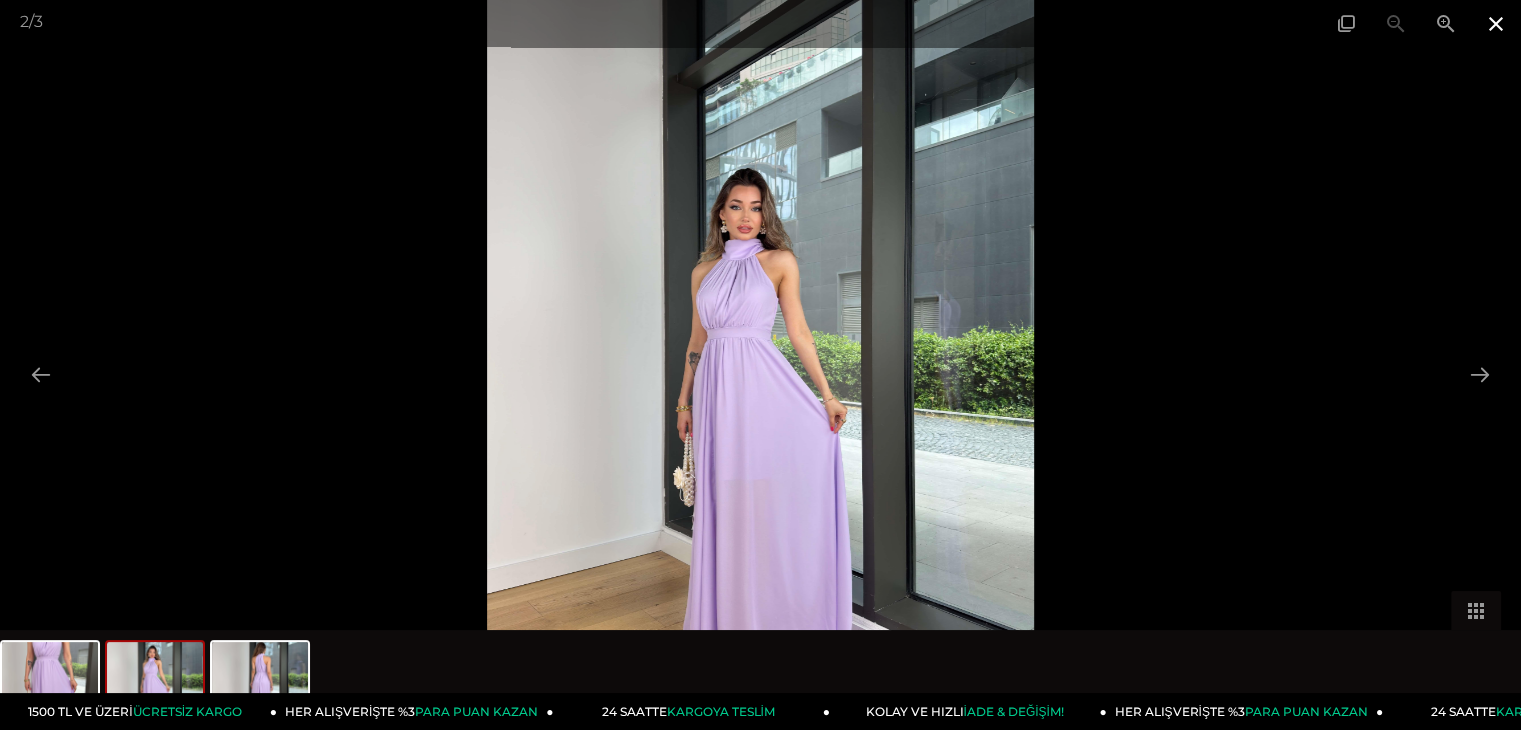 click at bounding box center [1496, 23] 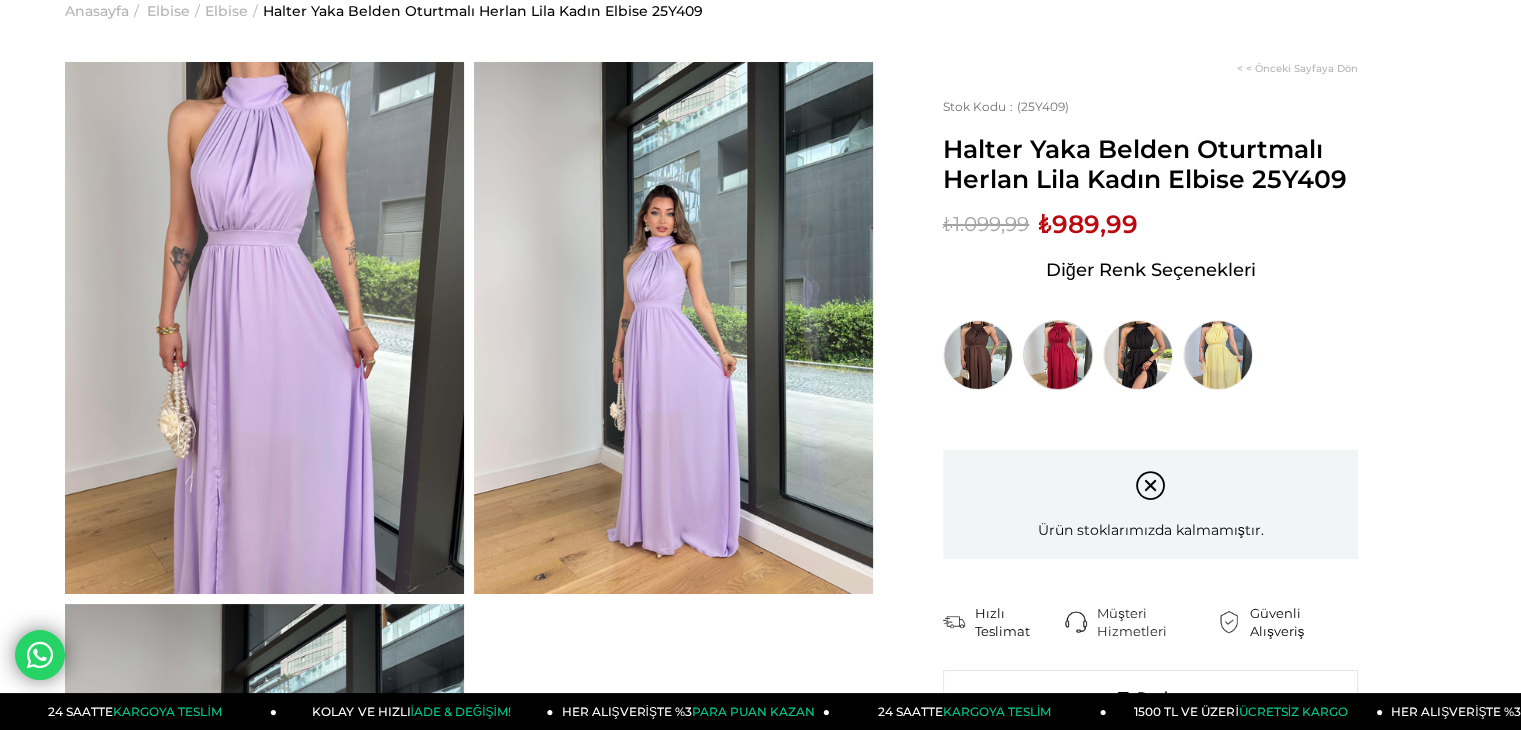 click at bounding box center (1058, 355) 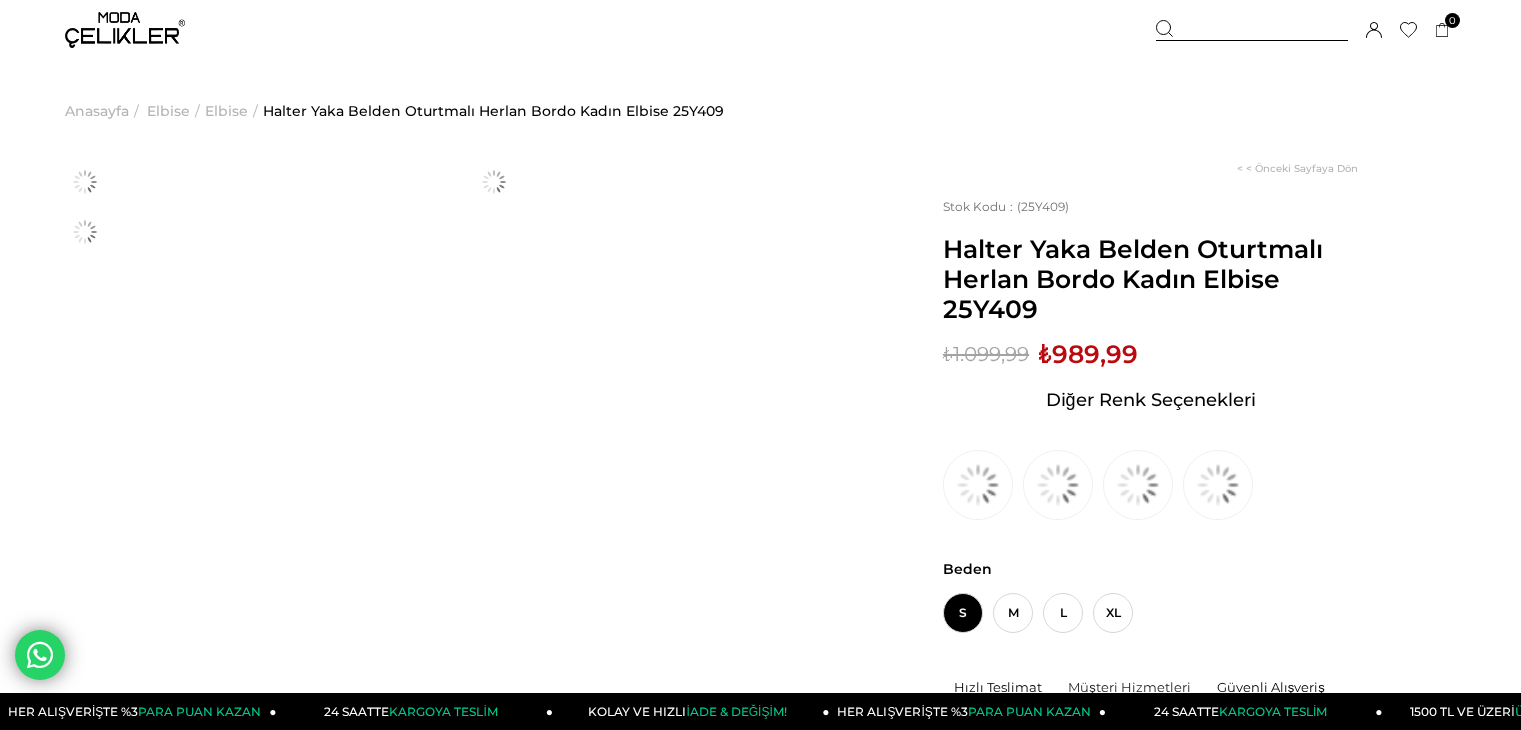 scroll, scrollTop: 0, scrollLeft: 0, axis: both 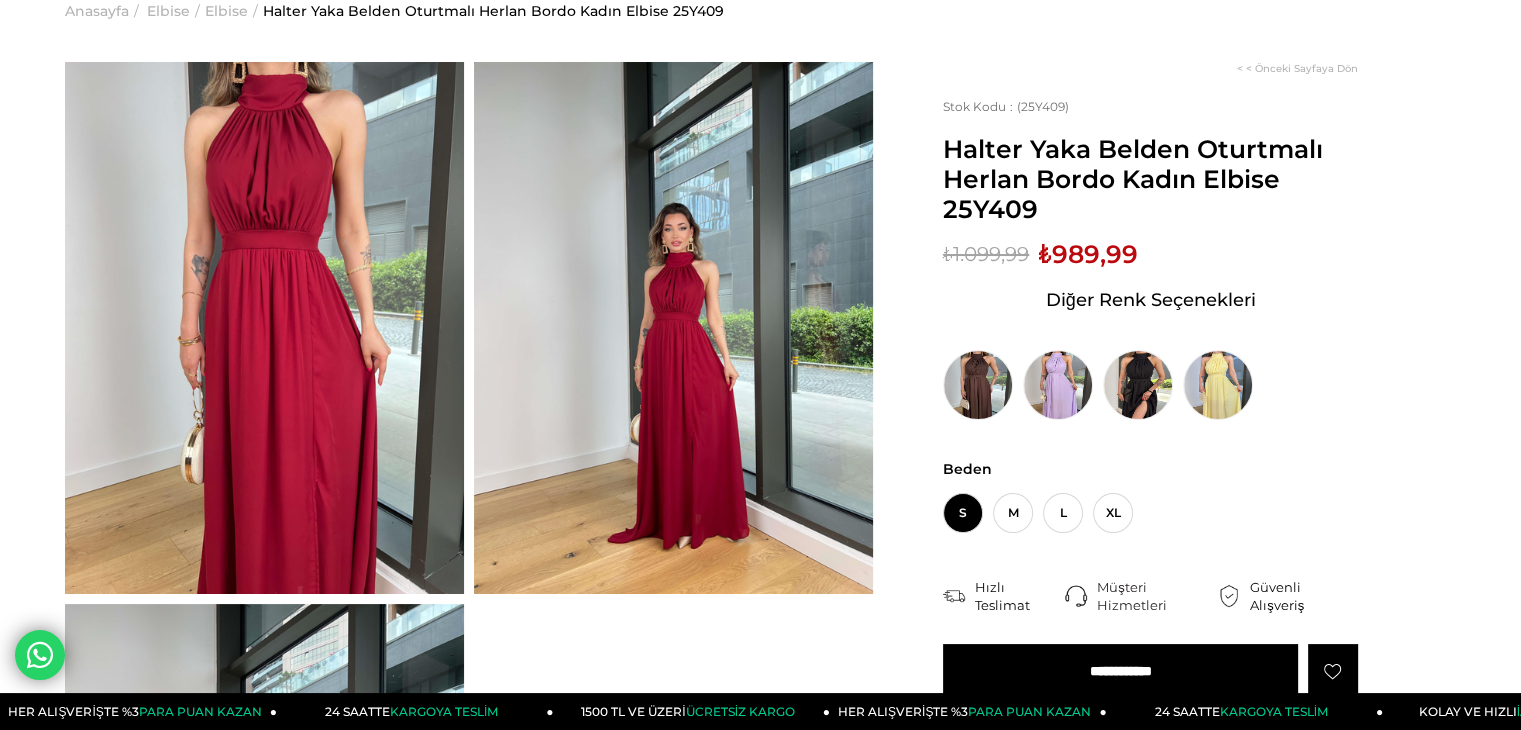 click at bounding box center (673, 328) 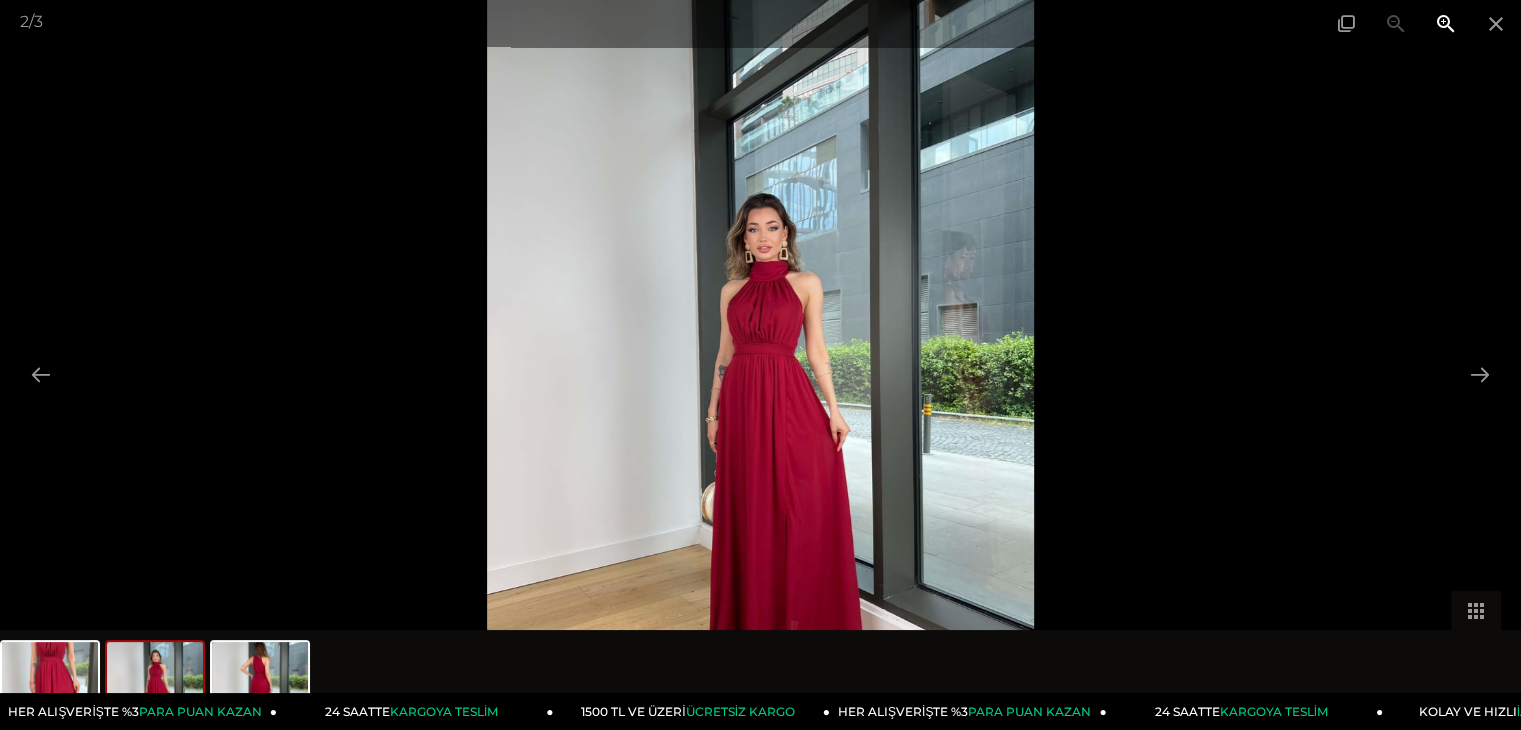 click at bounding box center [1446, 23] 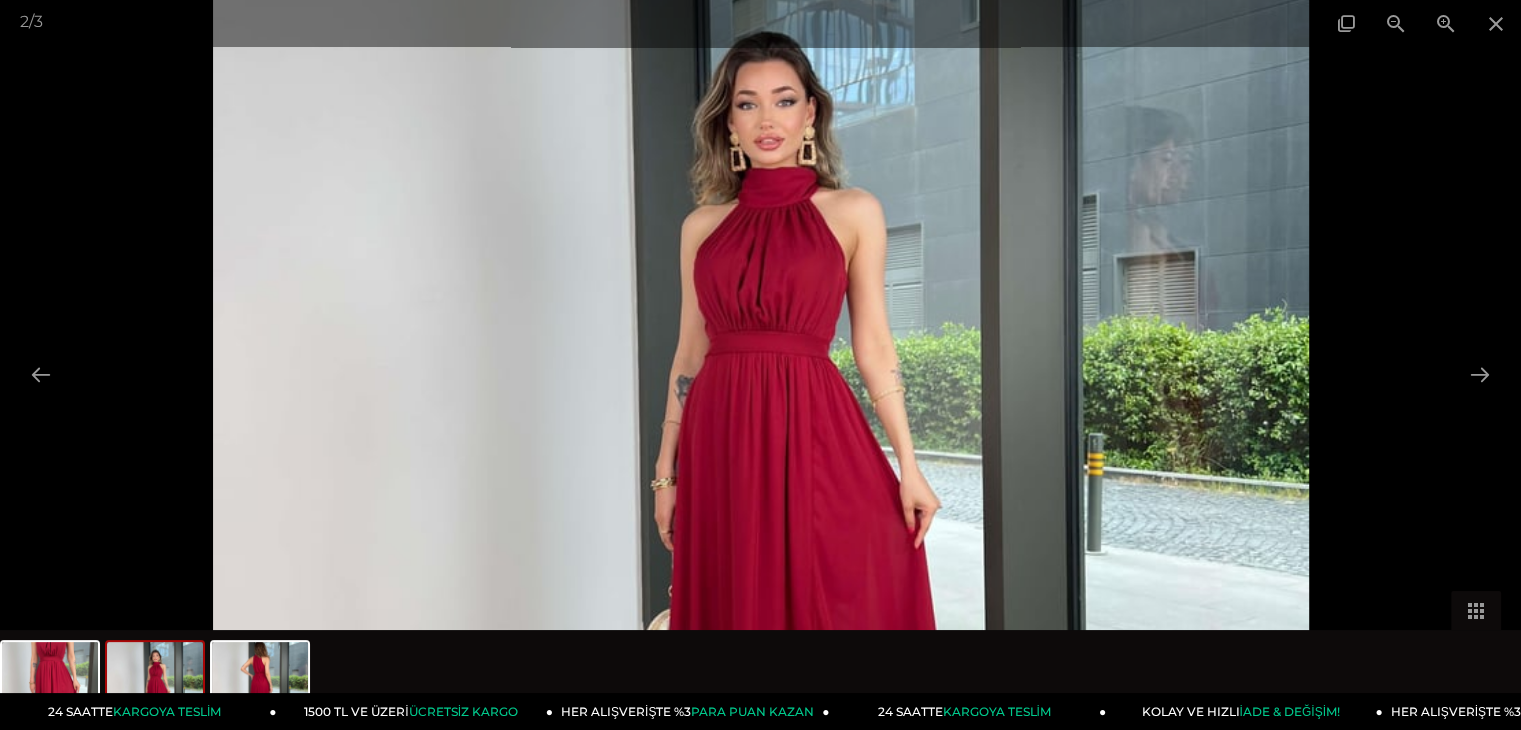 drag, startPoint x: 685, startPoint y: 389, endPoint x: 820, endPoint y: 320, distance: 151.61134 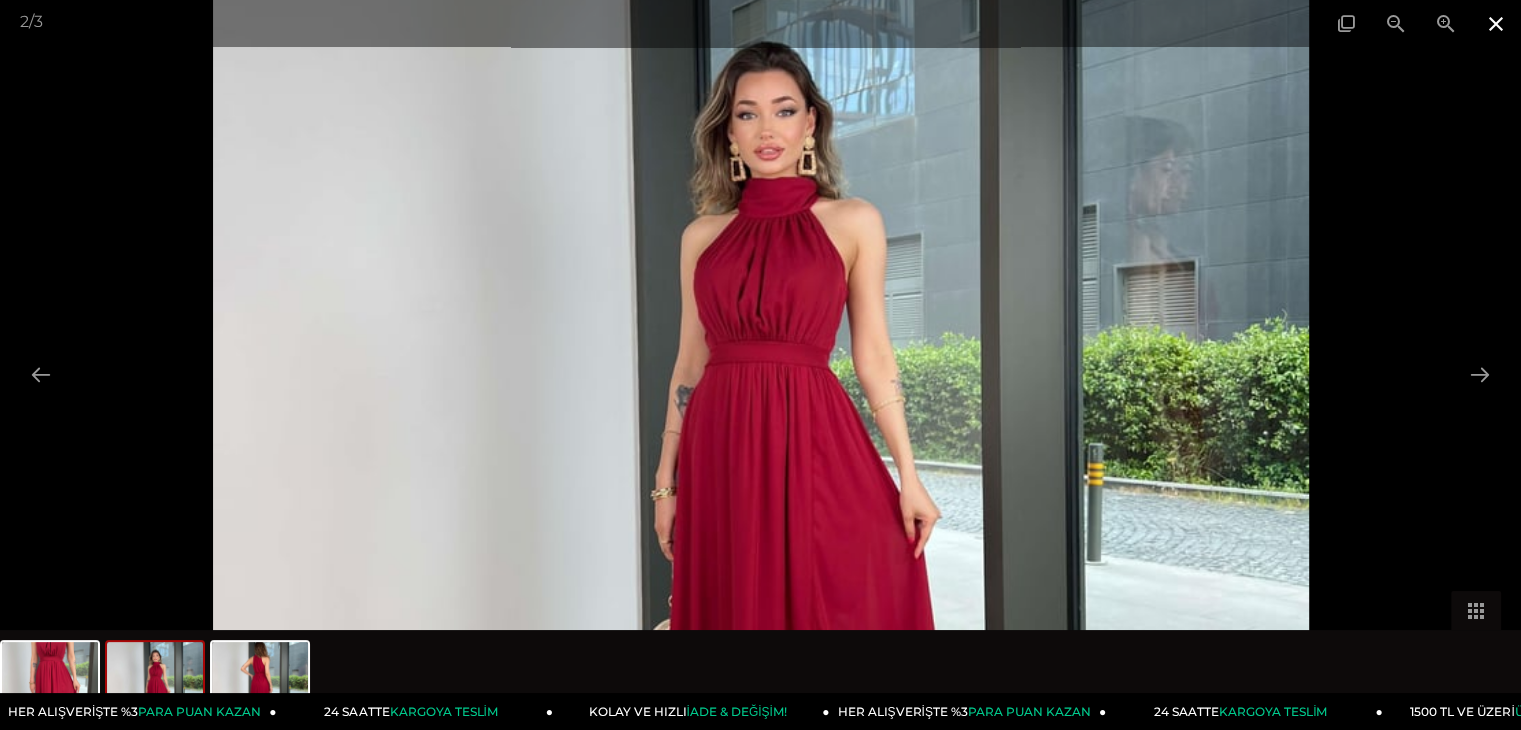 click at bounding box center (1496, 23) 